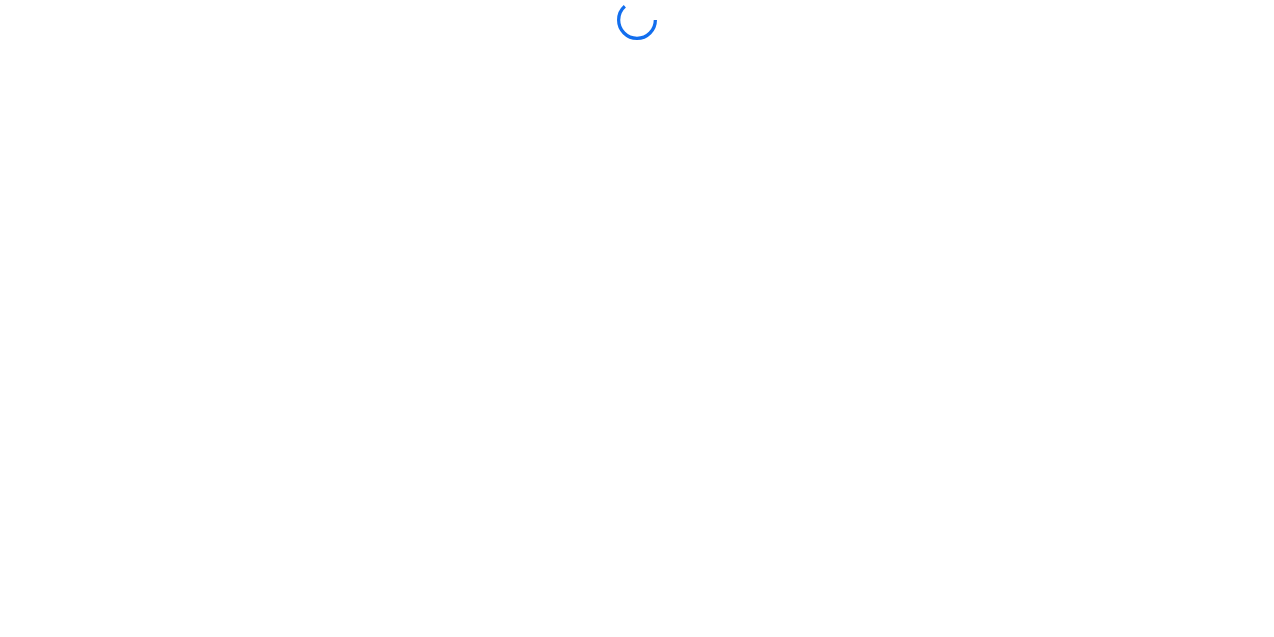scroll, scrollTop: 0, scrollLeft: 0, axis: both 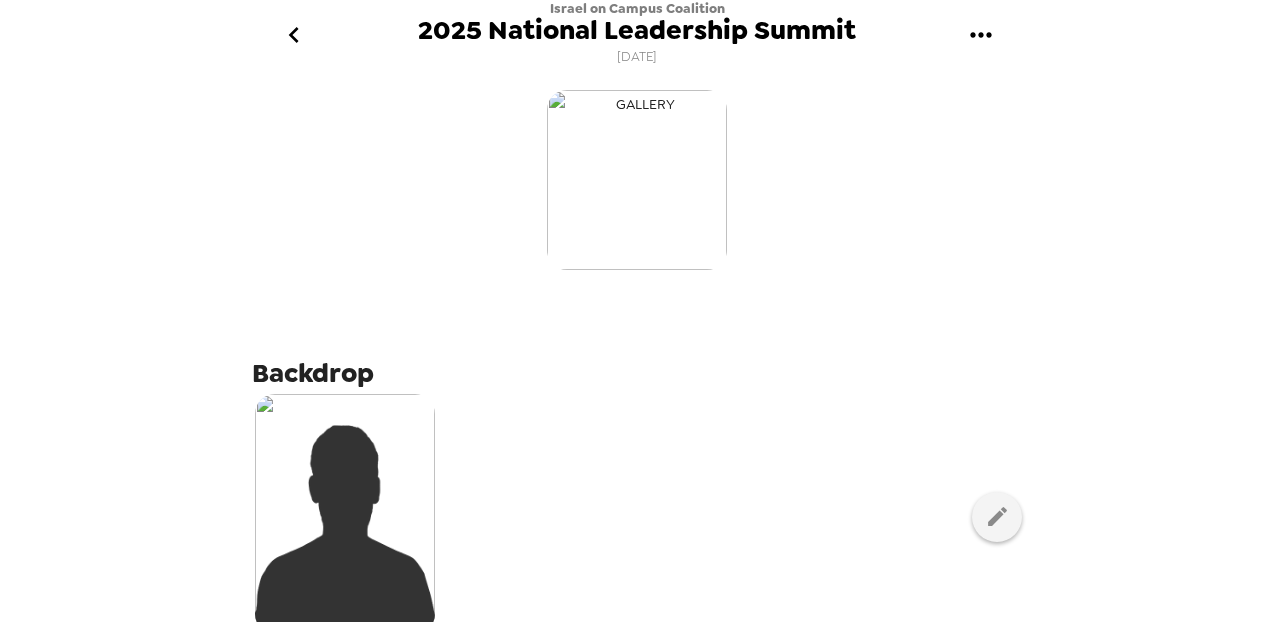 click at bounding box center [637, 180] 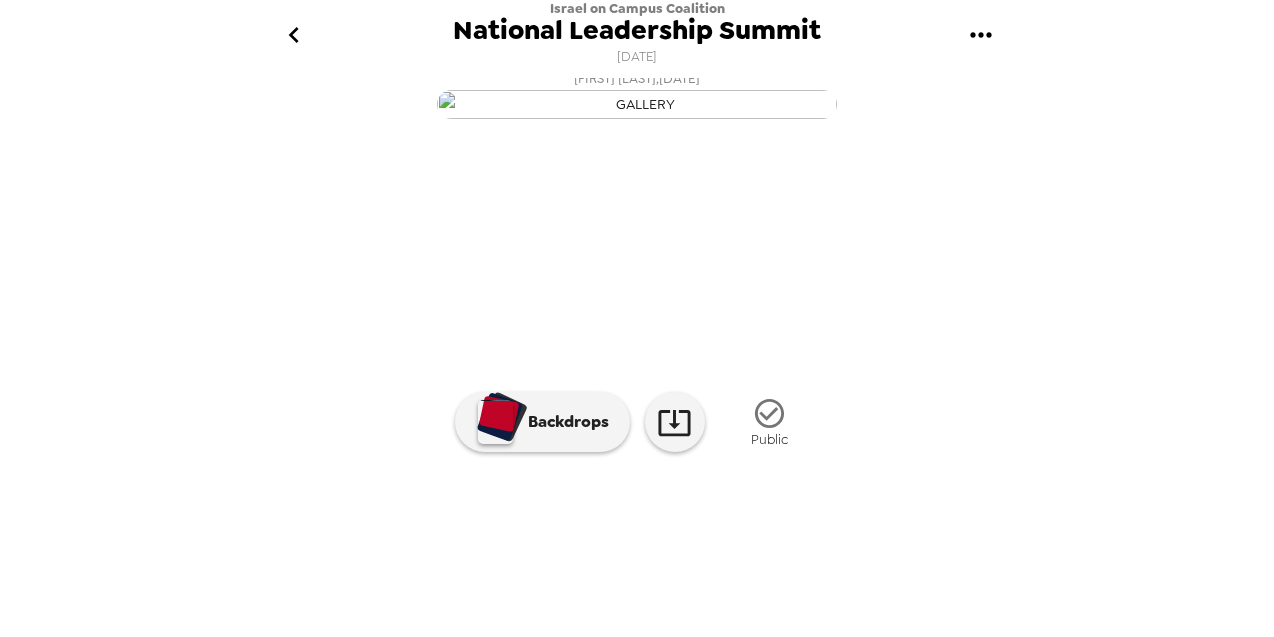 scroll, scrollTop: 212, scrollLeft: 0, axis: vertical 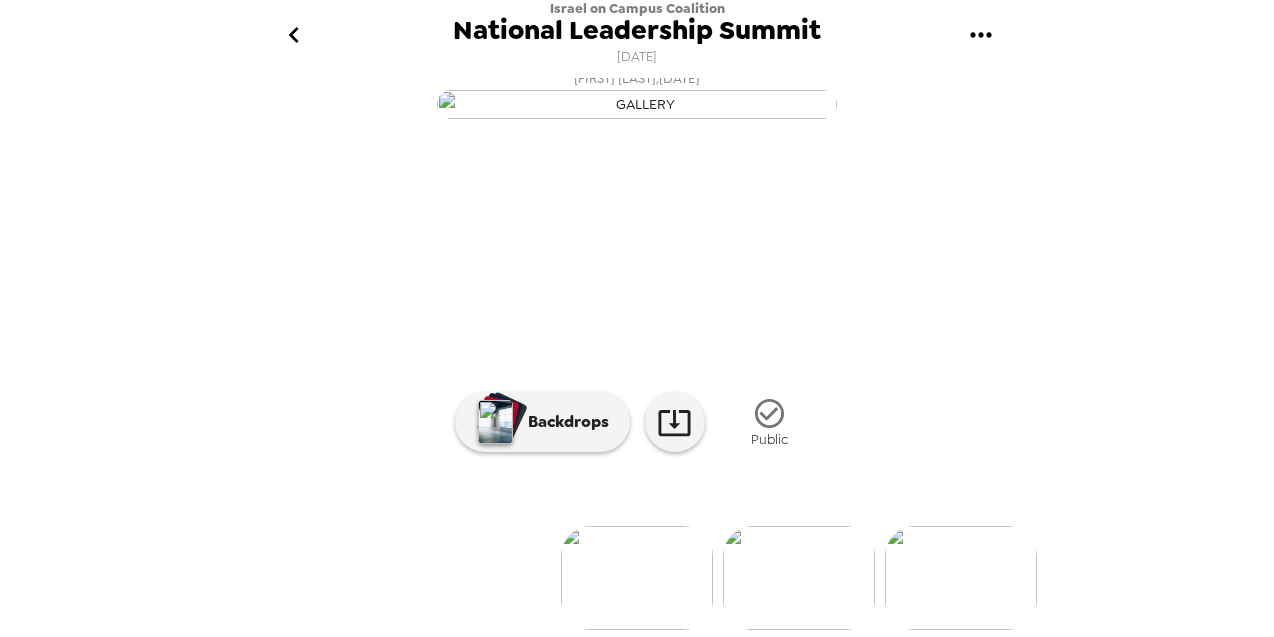 click at bounding box center (799, 578) 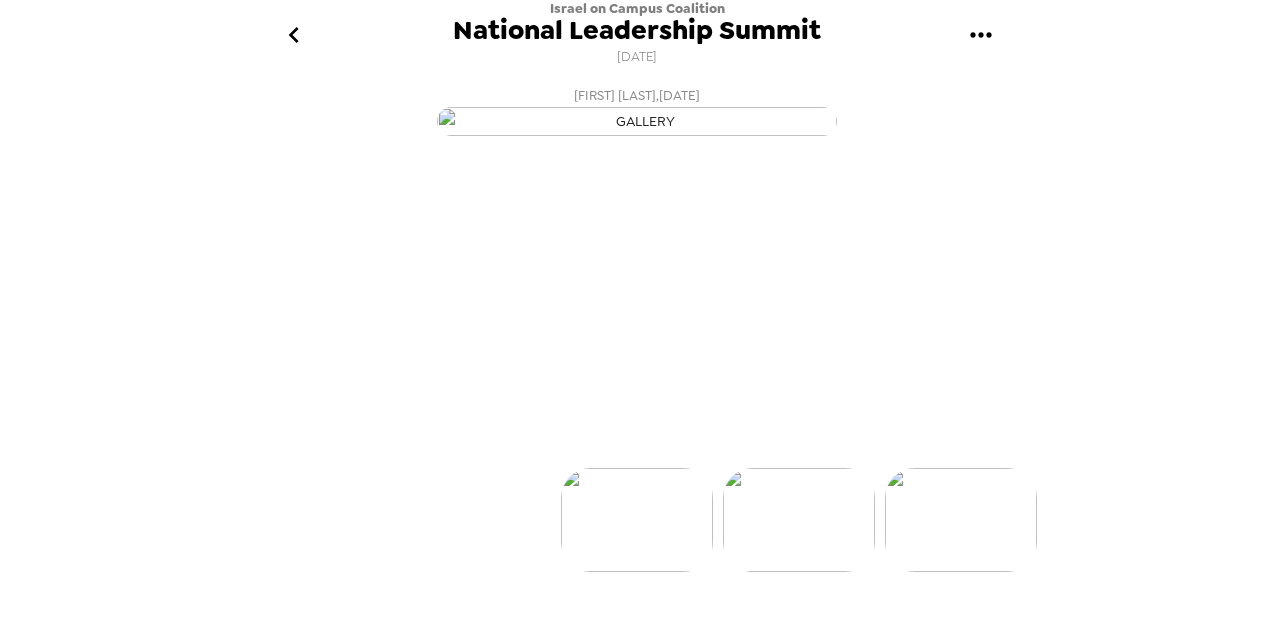 scroll, scrollTop: 153, scrollLeft: 0, axis: vertical 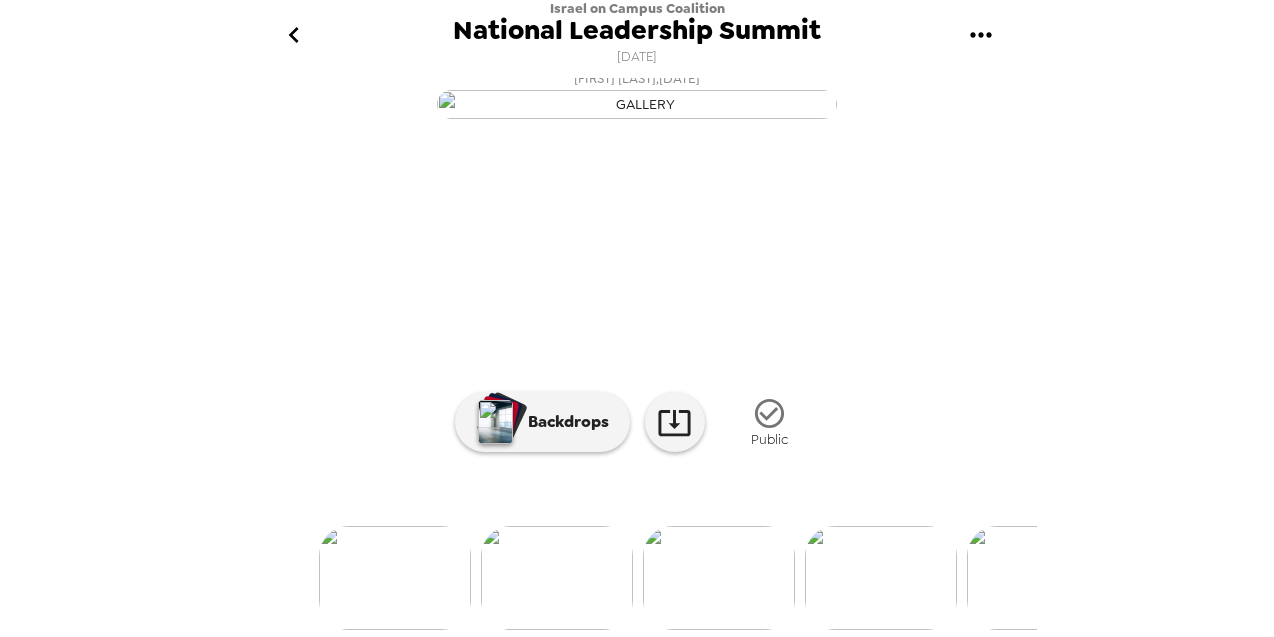 click at bounding box center [719, 578] 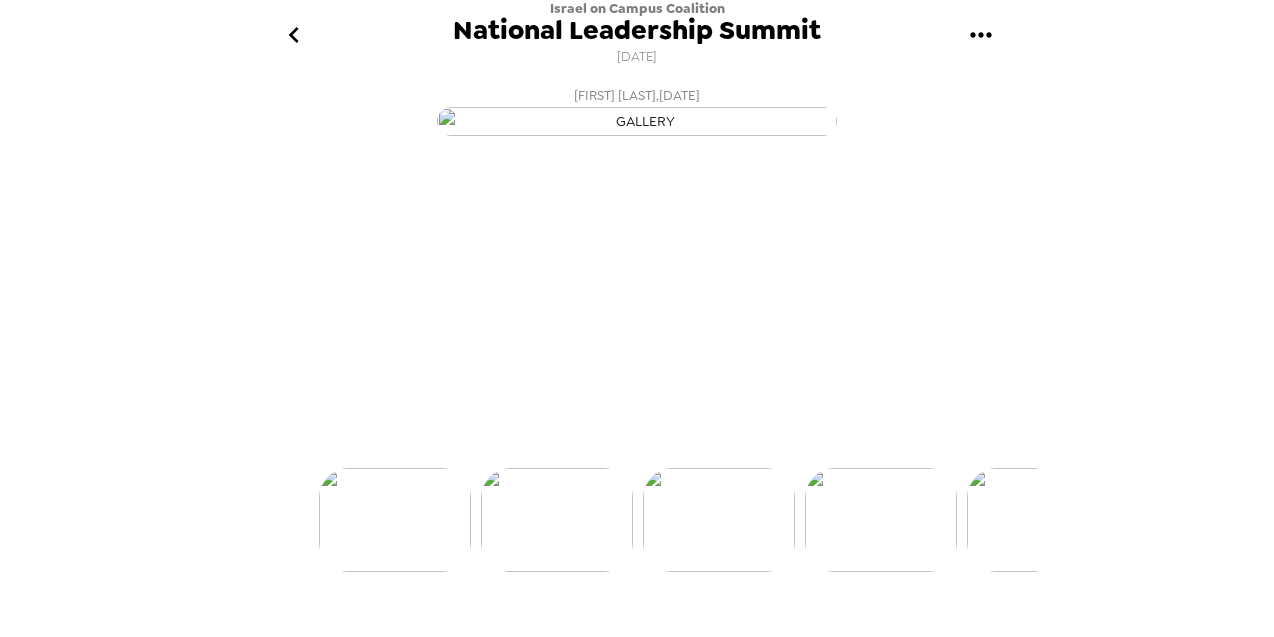scroll, scrollTop: 153, scrollLeft: 0, axis: vertical 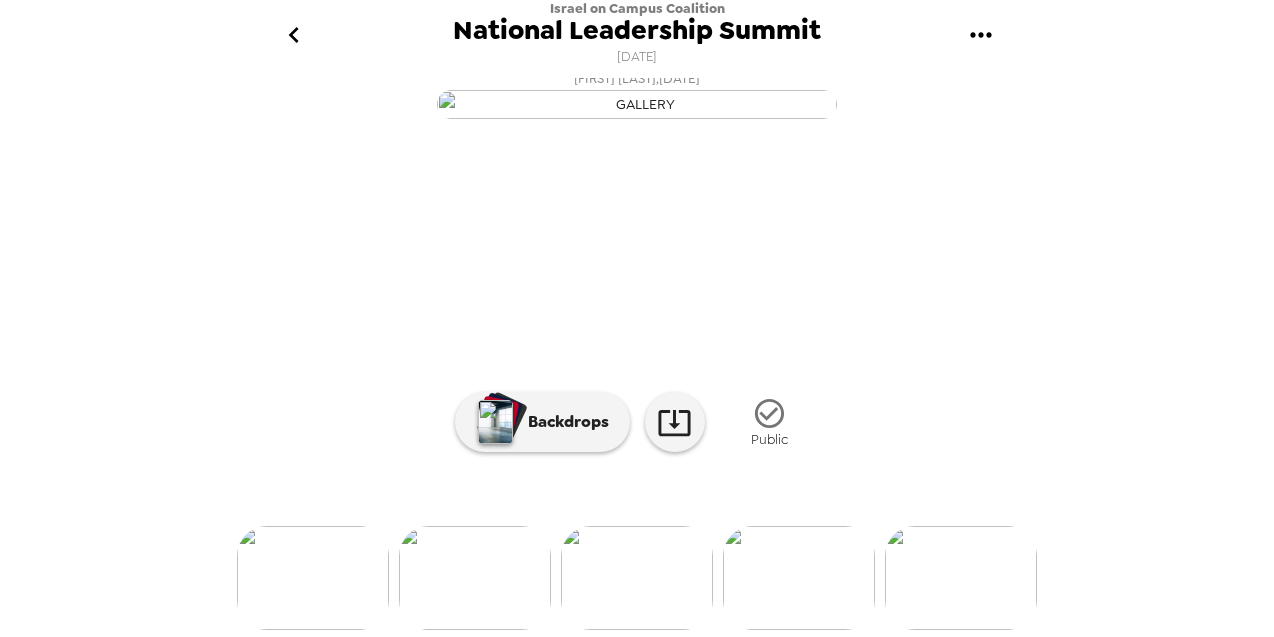 click at bounding box center (637, 545) 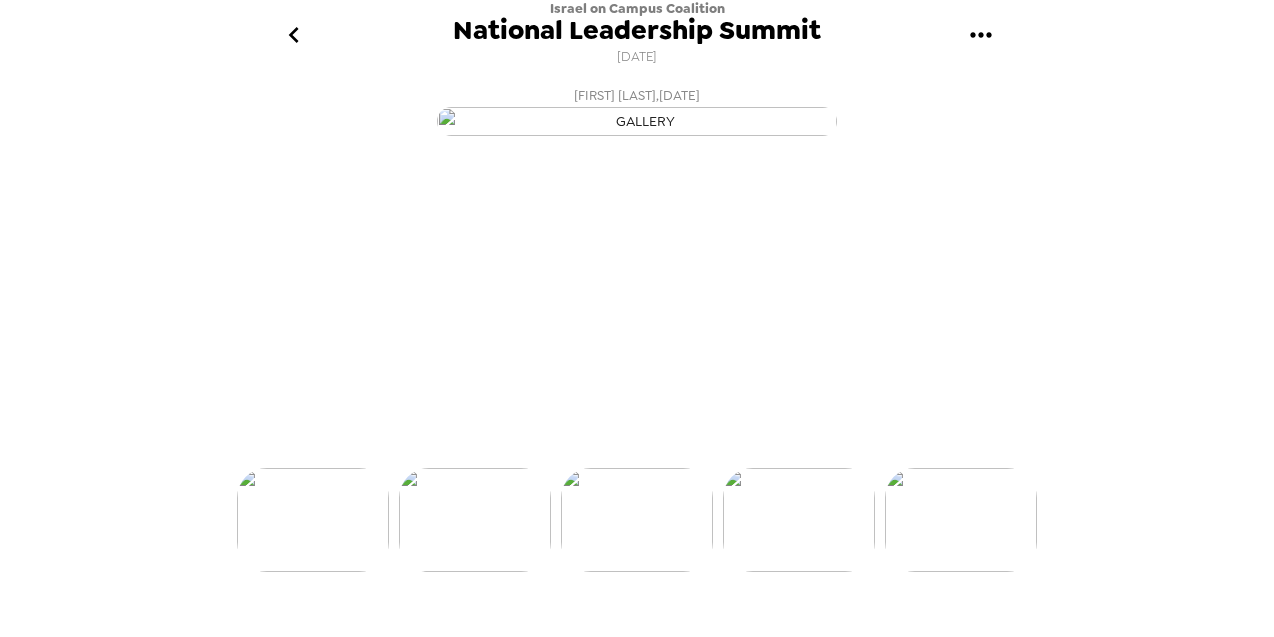 scroll, scrollTop: 153, scrollLeft: 0, axis: vertical 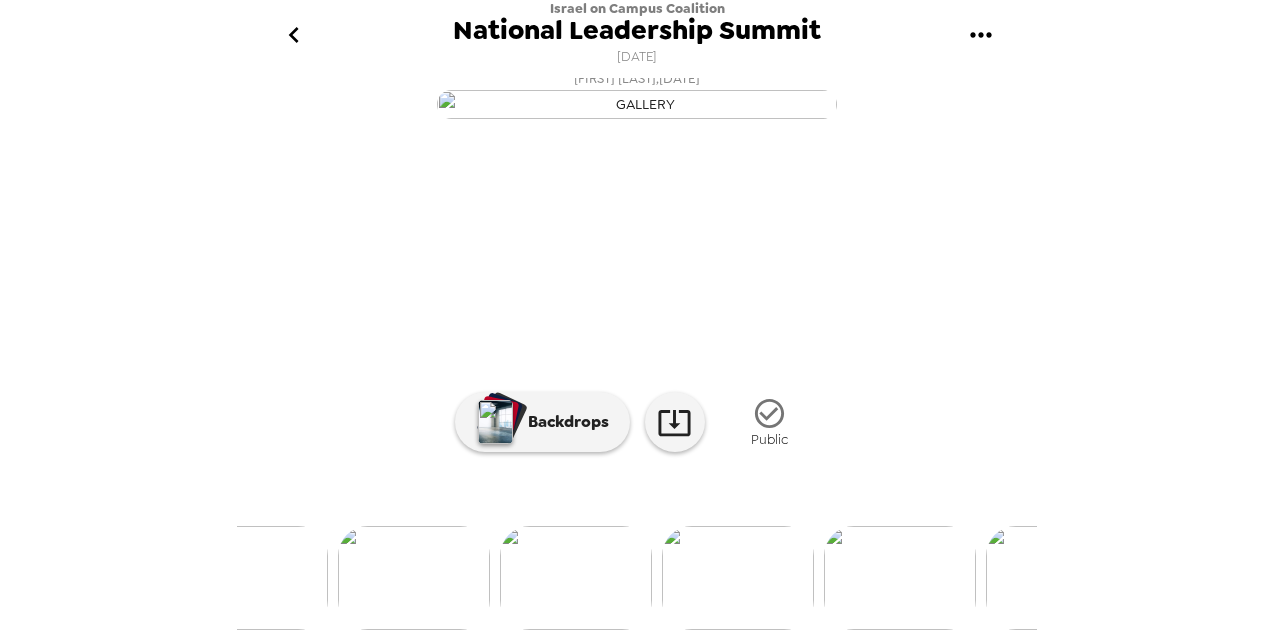 click at bounding box center [576, 578] 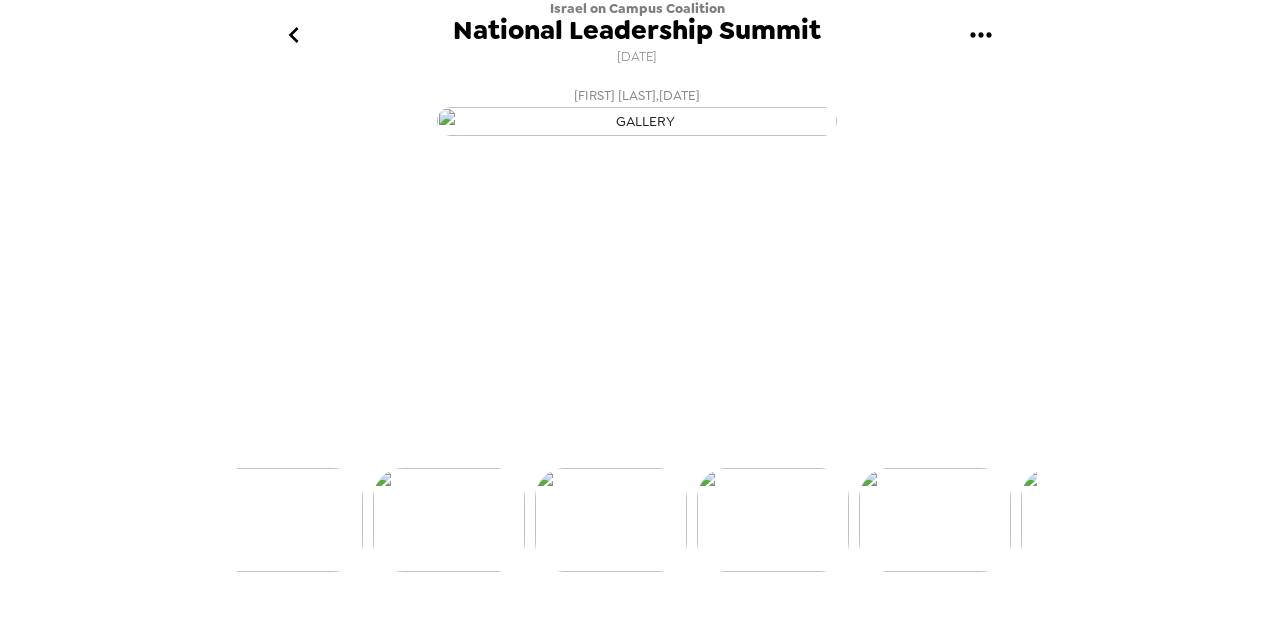 scroll, scrollTop: 0, scrollLeft: 1295, axis: horizontal 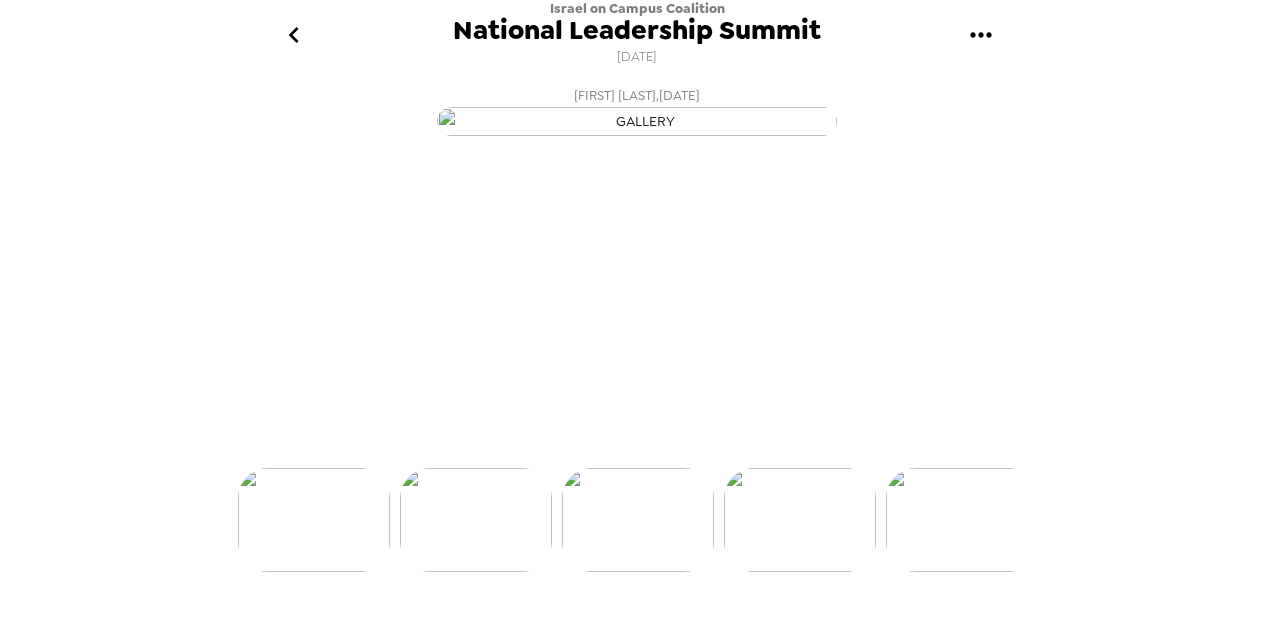 click at bounding box center [637, 487] 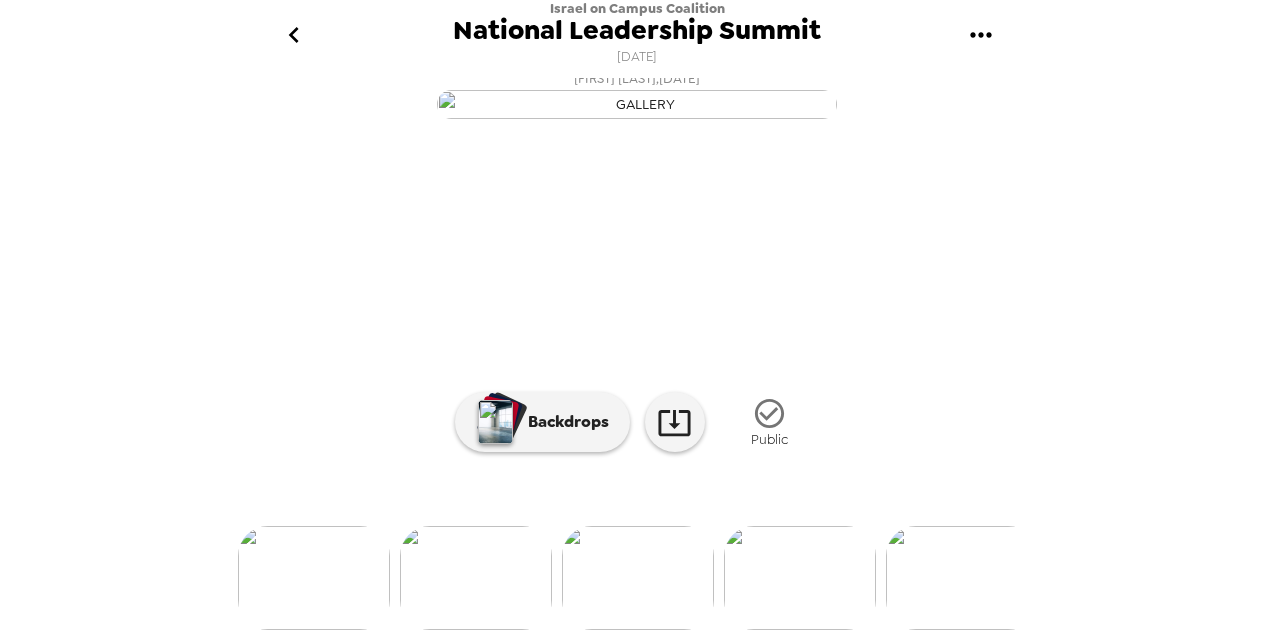 click at bounding box center [476, 578] 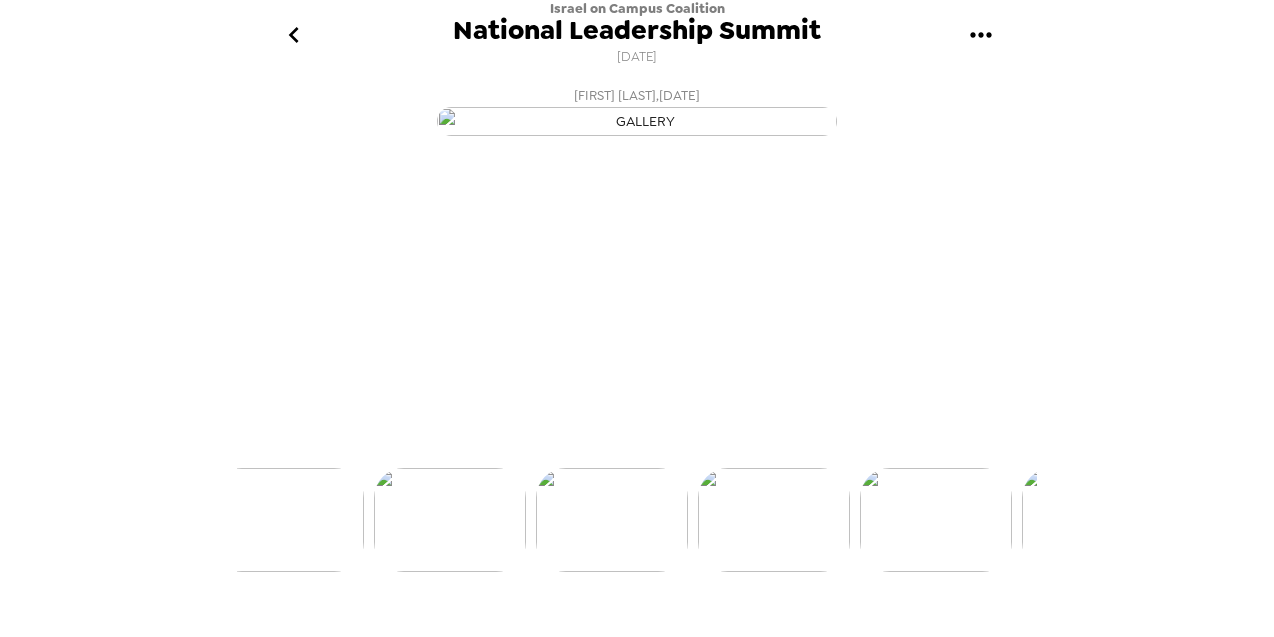scroll, scrollTop: 0, scrollLeft: 1134, axis: horizontal 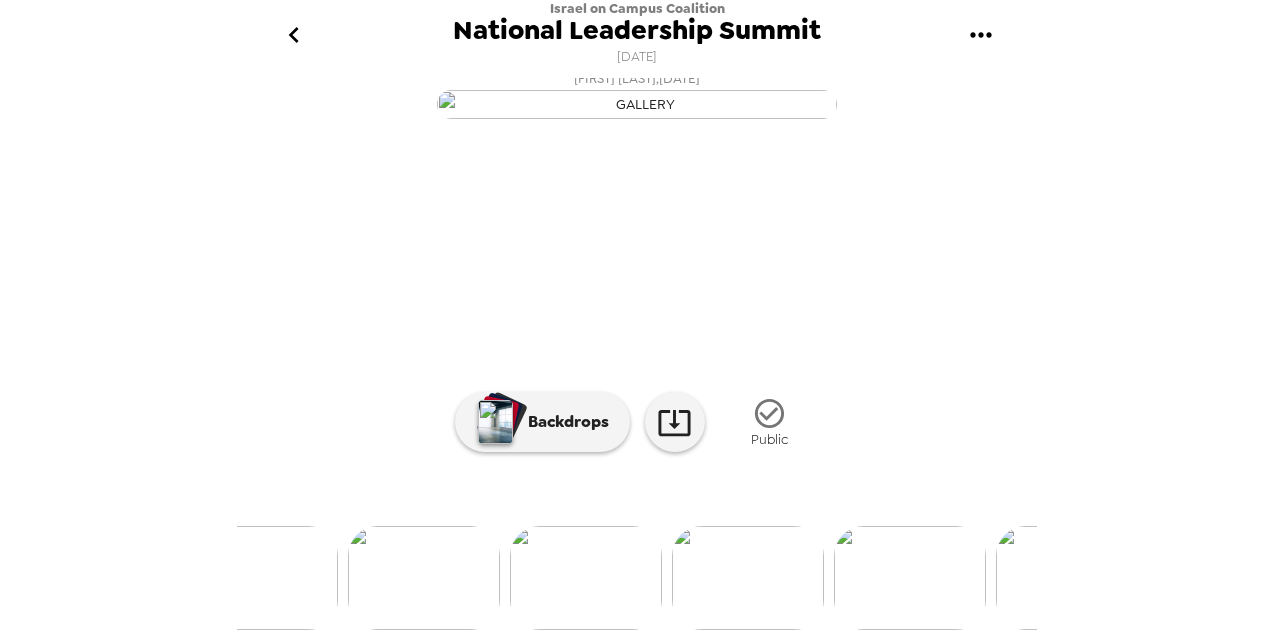 click at bounding box center (748, 578) 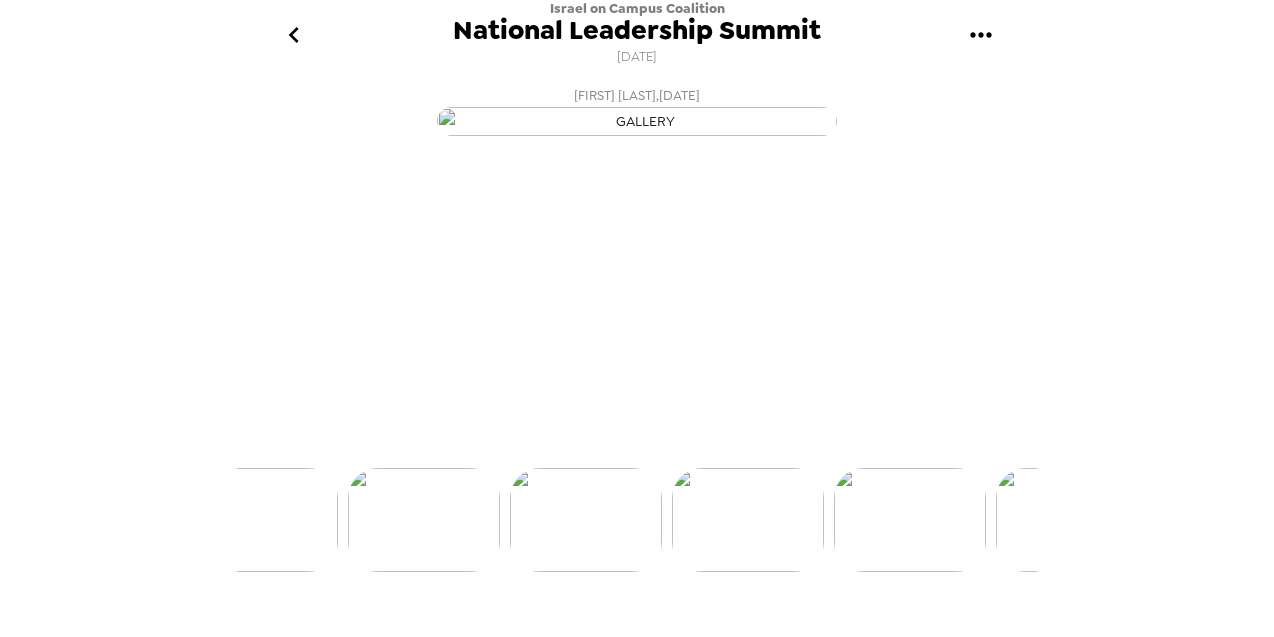 scroll 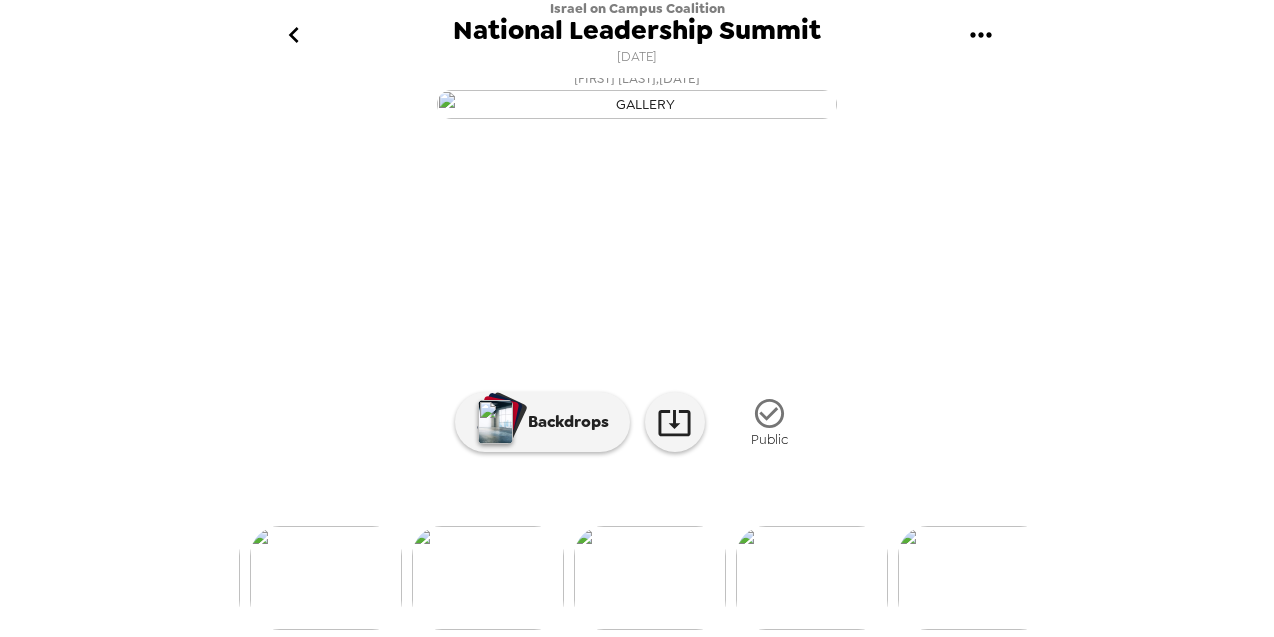 click at bounding box center (650, 578) 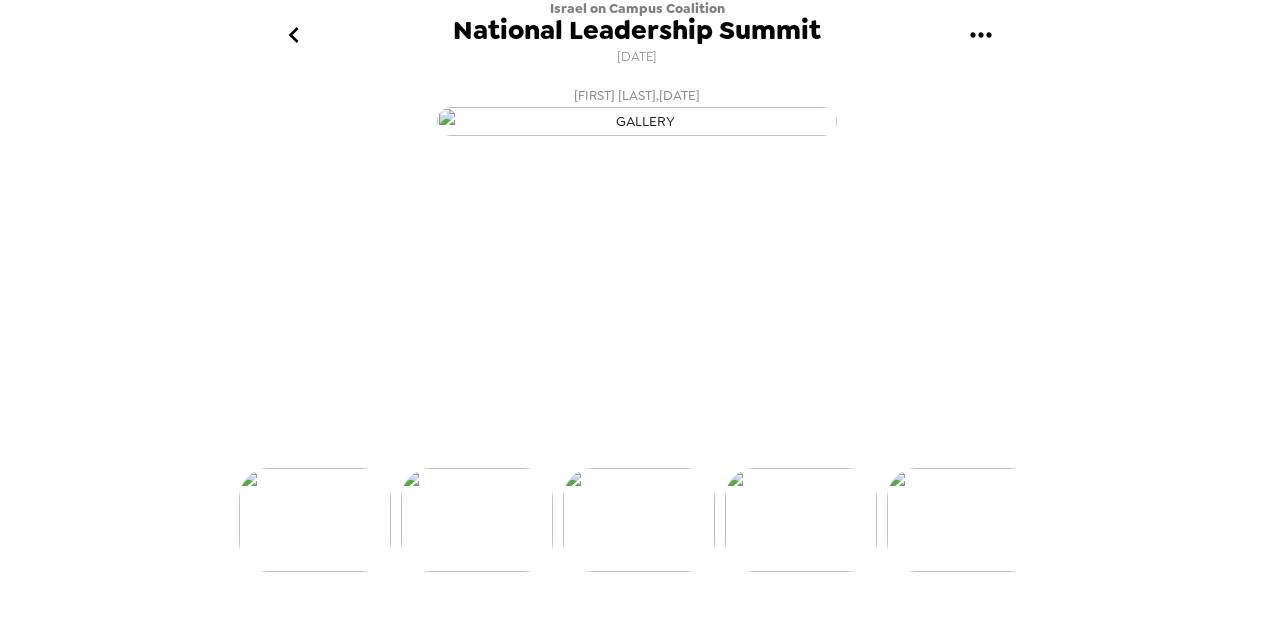 scroll, scrollTop: 0, scrollLeft: 10164, axis: horizontal 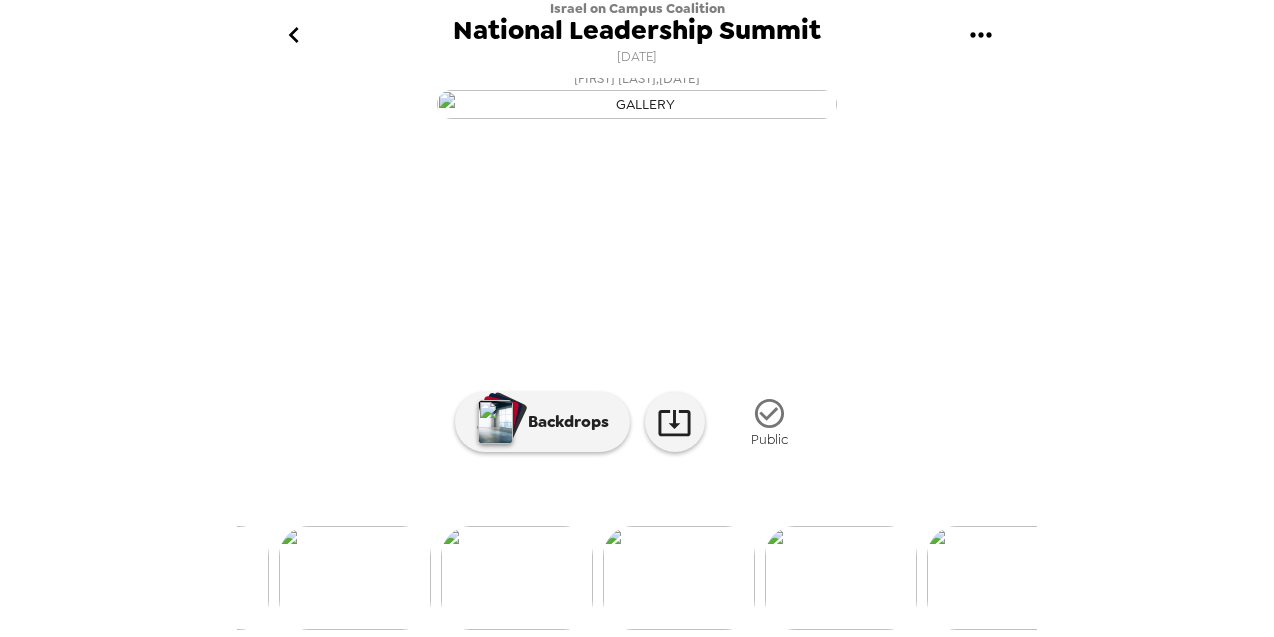 click at bounding box center (355, 578) 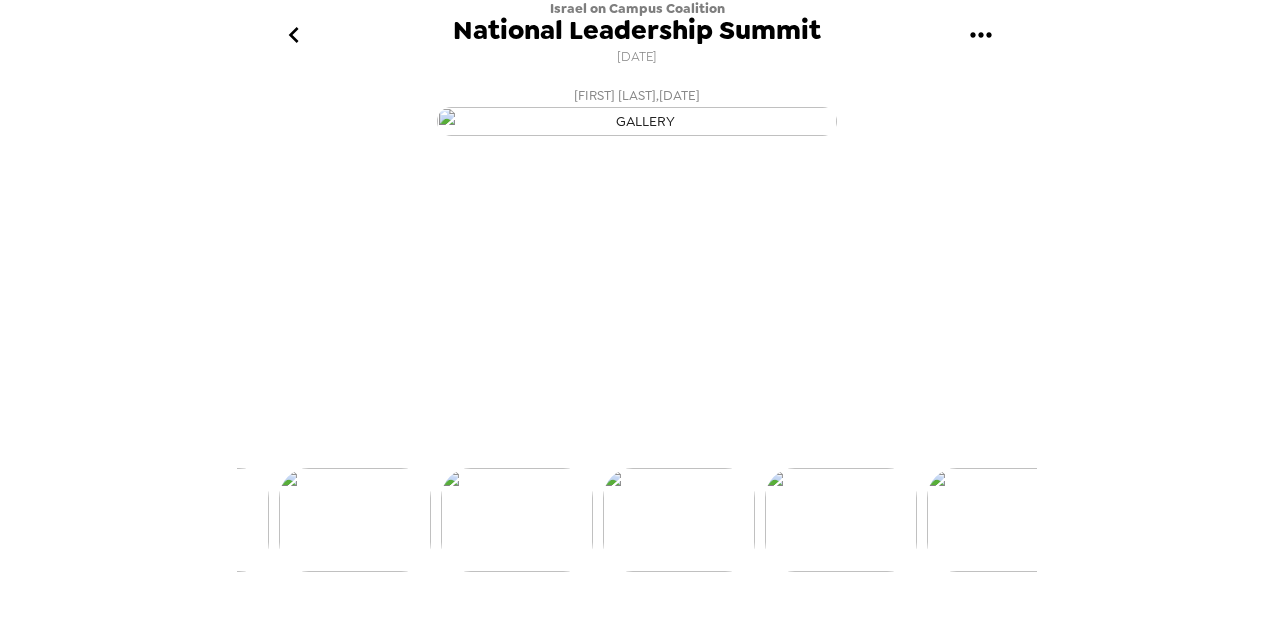 scroll, scrollTop: 153, scrollLeft: 0, axis: vertical 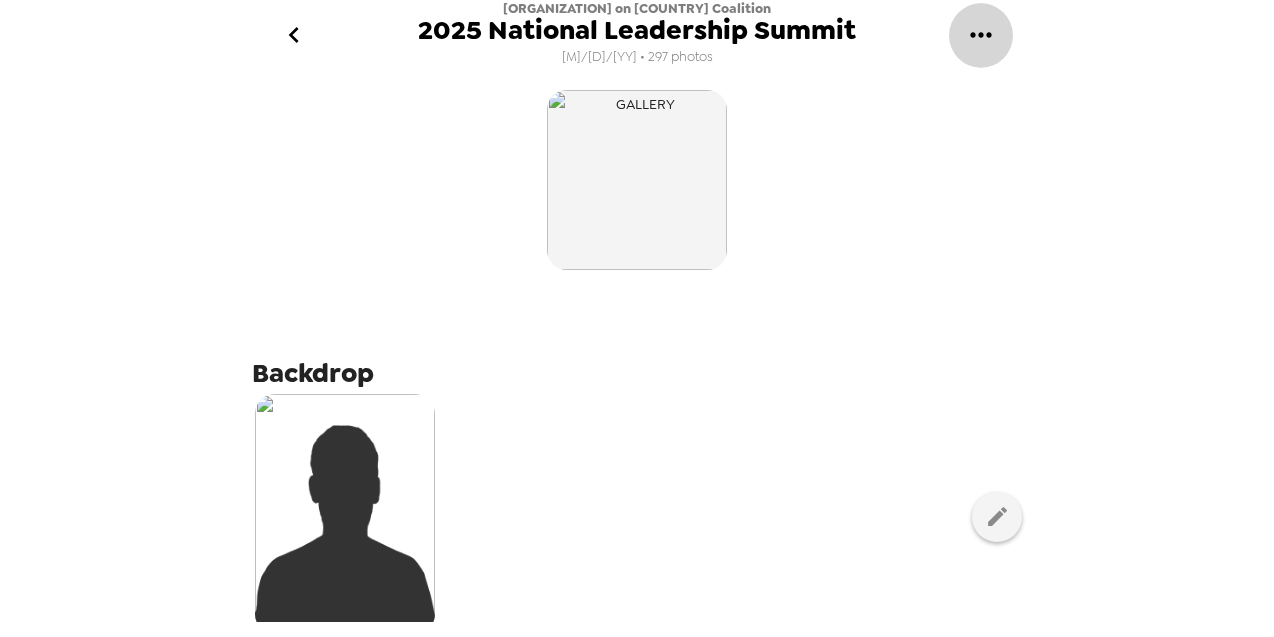 click 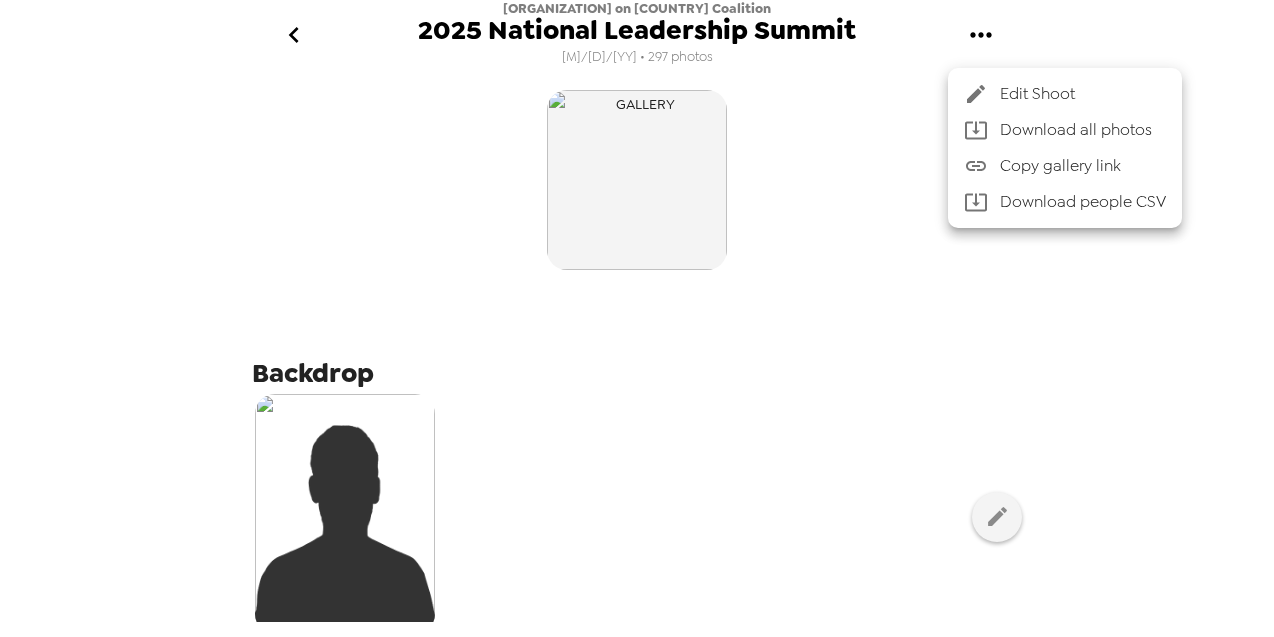 click at bounding box center [637, 318] 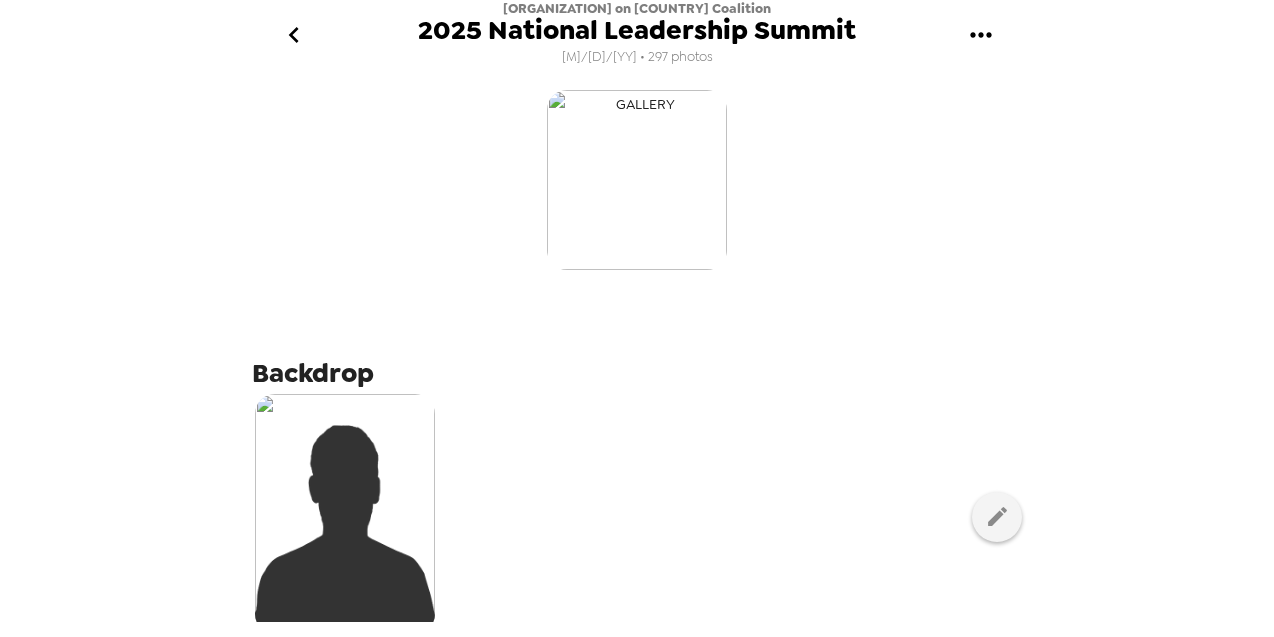 click at bounding box center (637, 180) 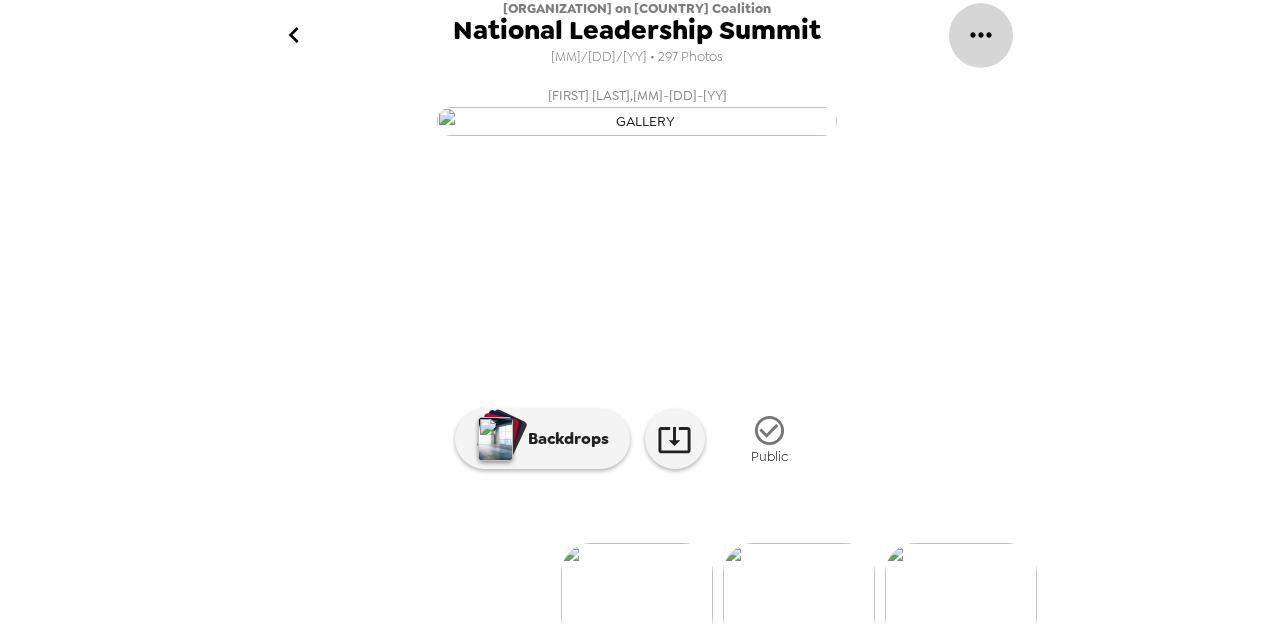 click 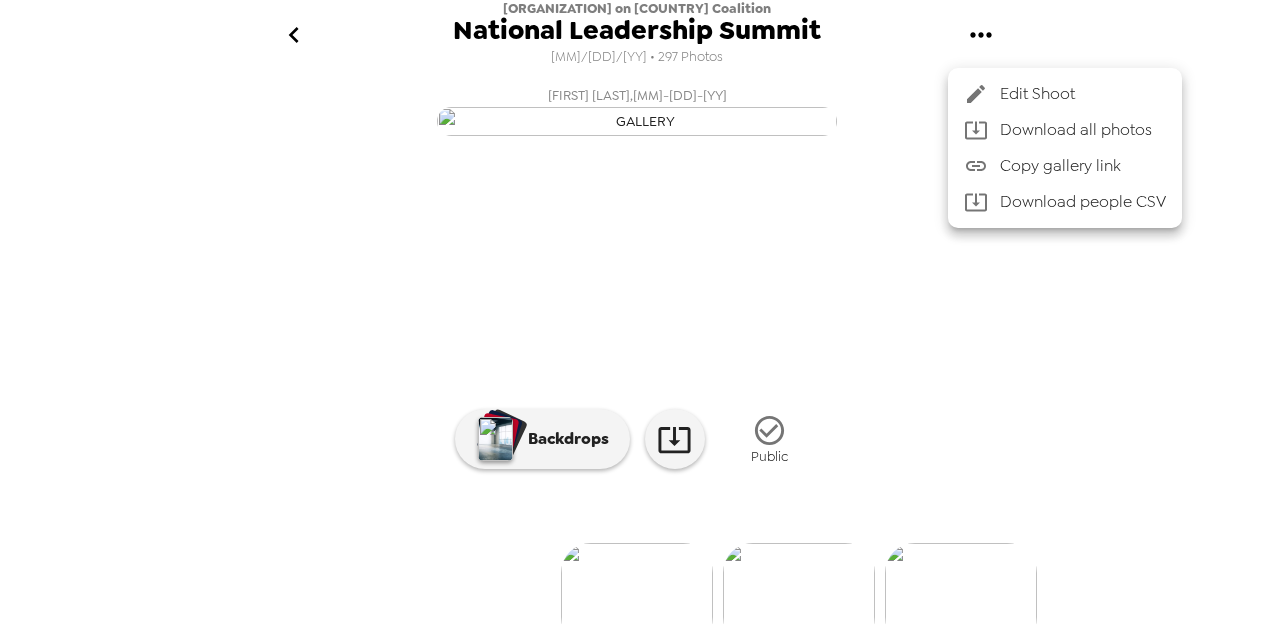 click at bounding box center (637, 318) 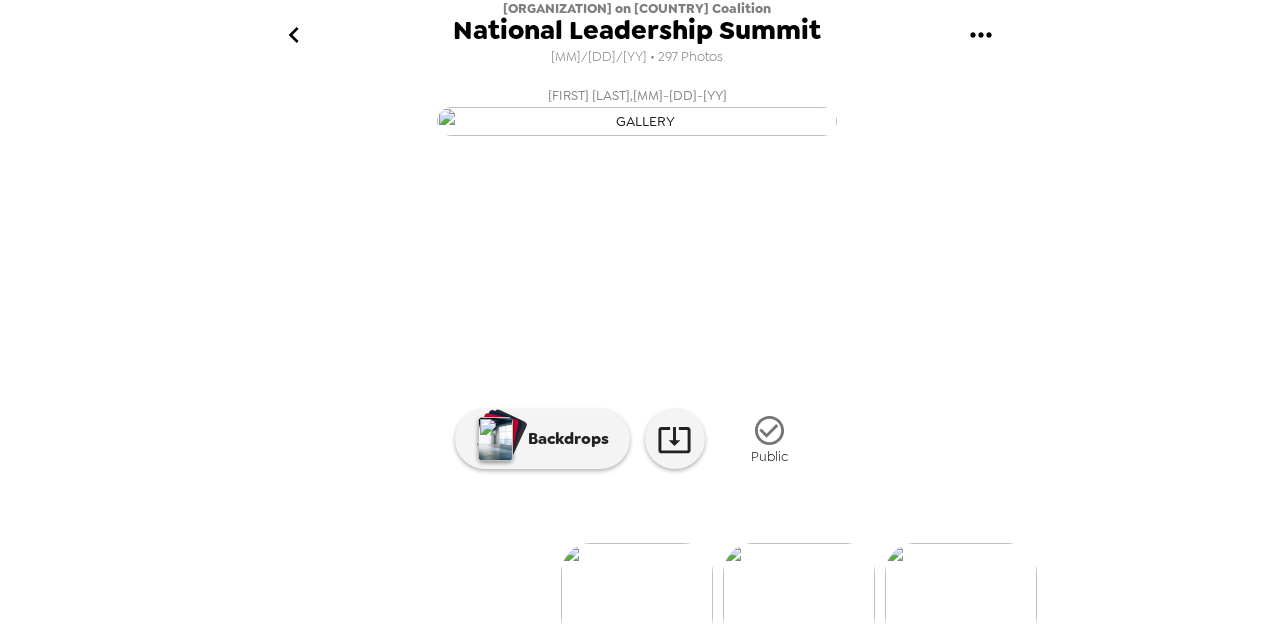 type 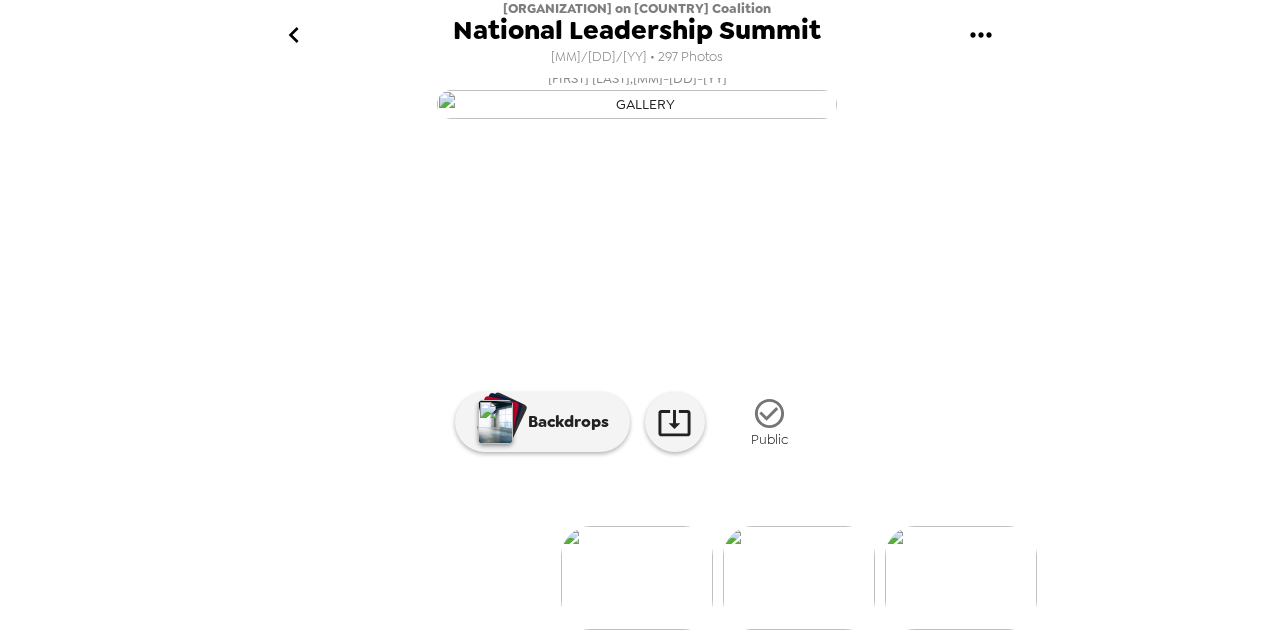 scroll, scrollTop: 0, scrollLeft: 0, axis: both 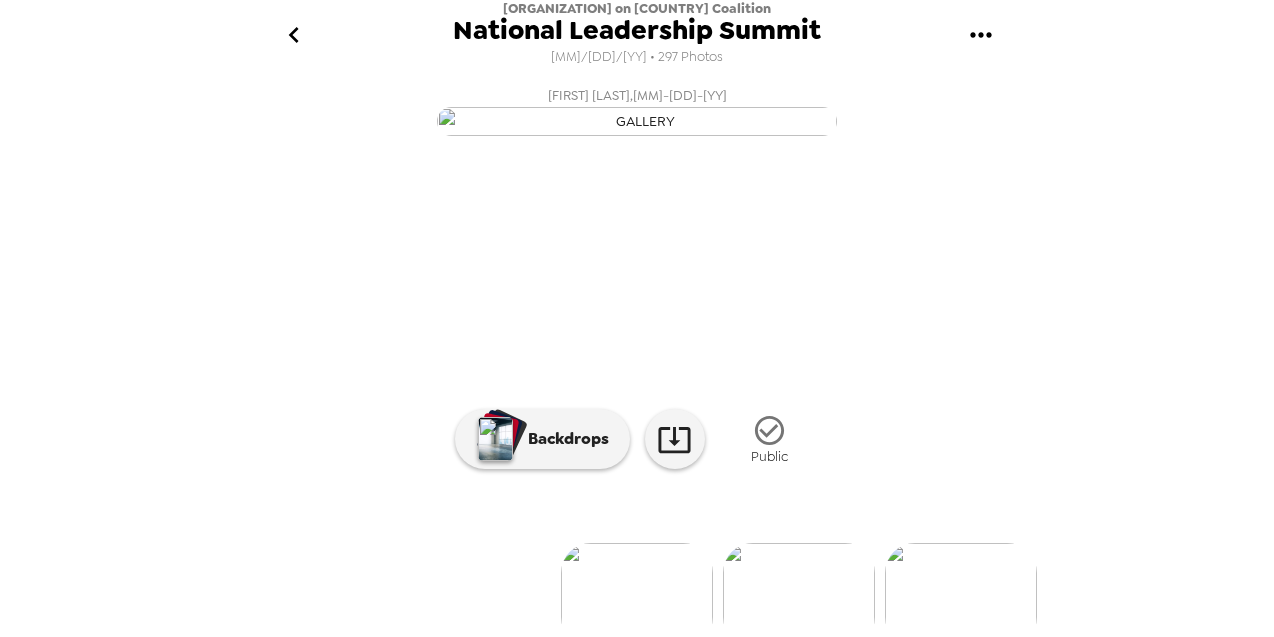 click 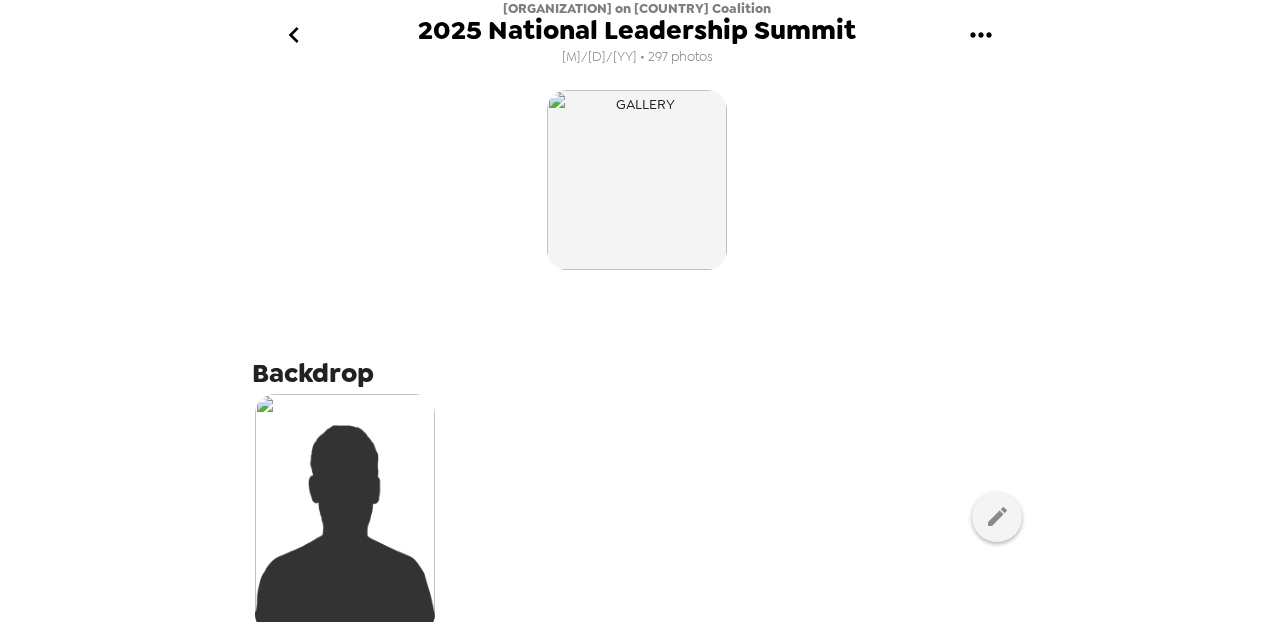 click 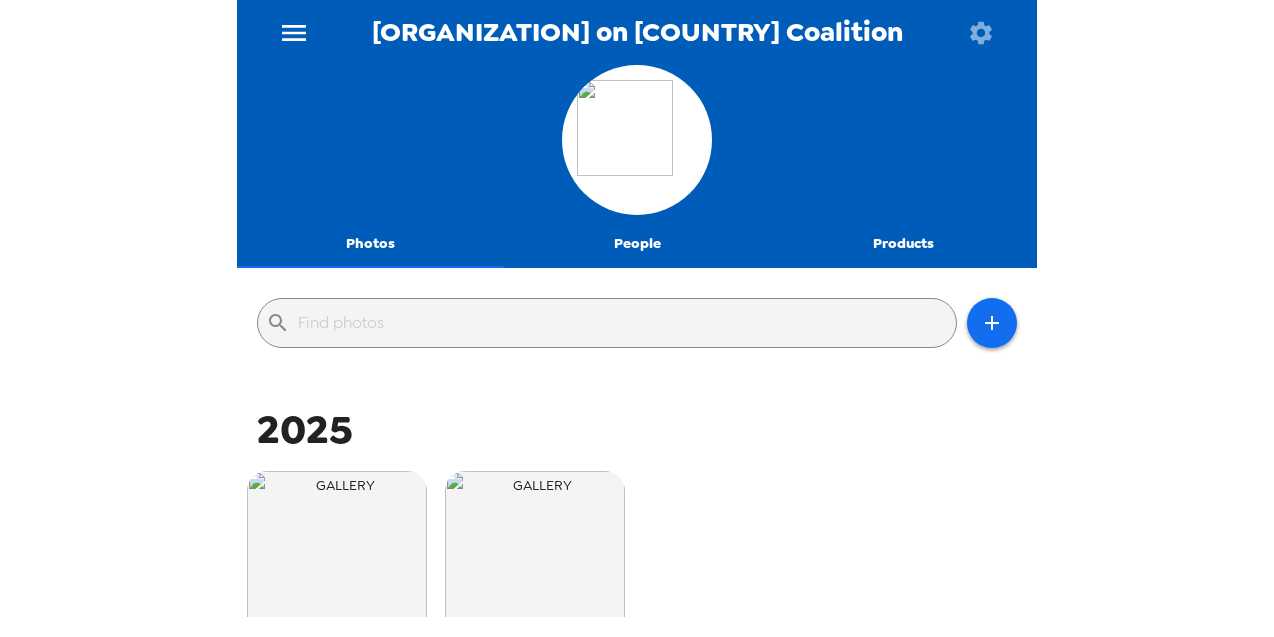 click 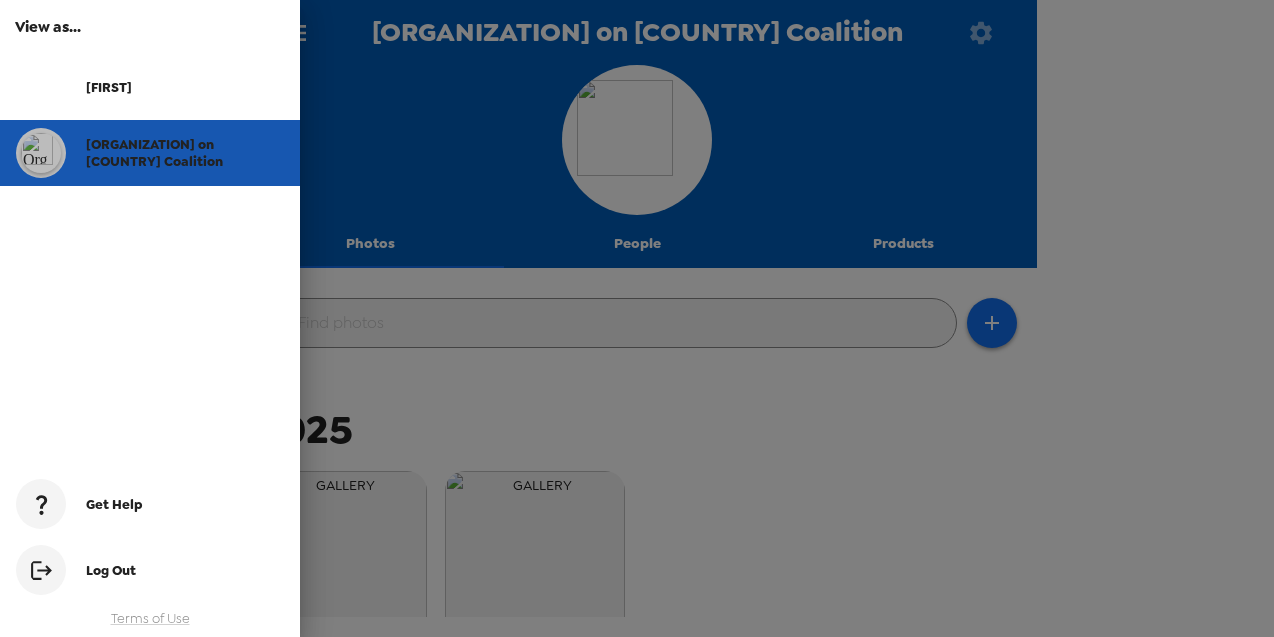 click on "[ORGANIZATION] on [COUNTRY] Coalition" at bounding box center [154, 153] 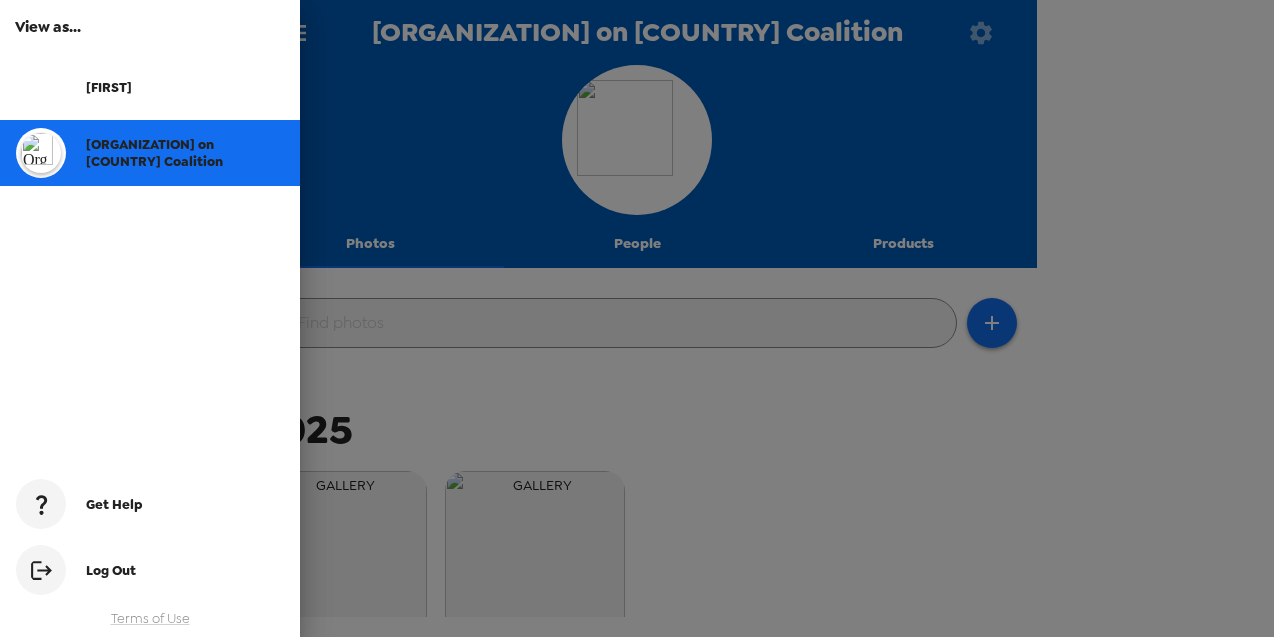 click at bounding box center (637, 318) 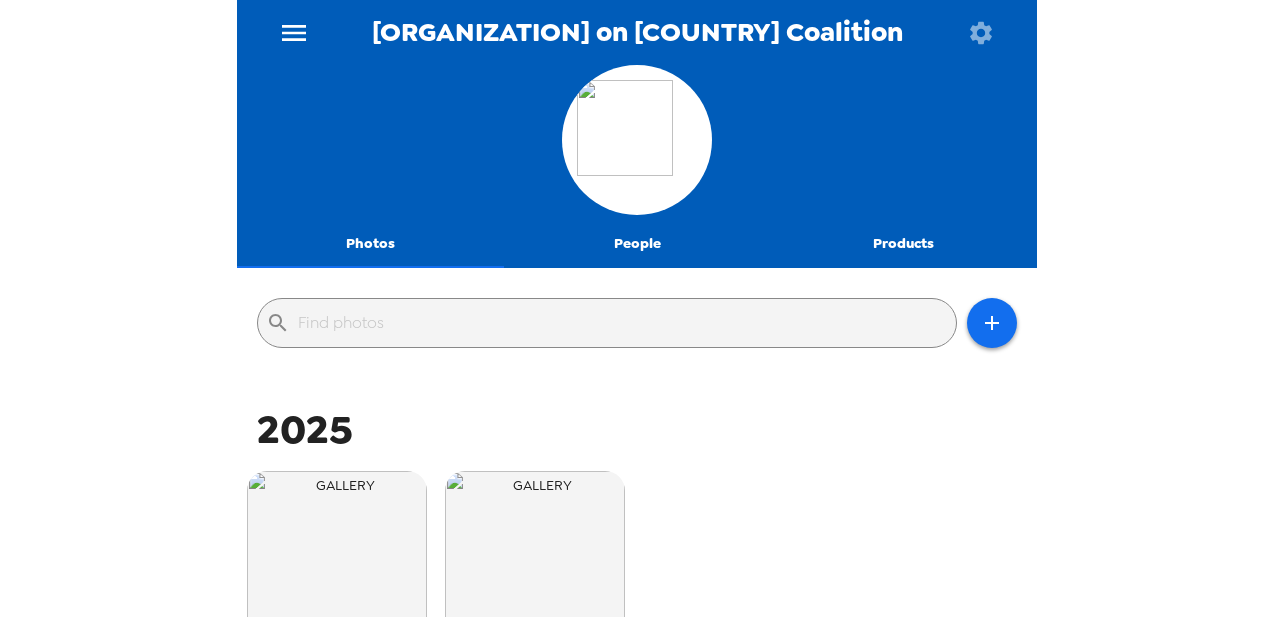 click 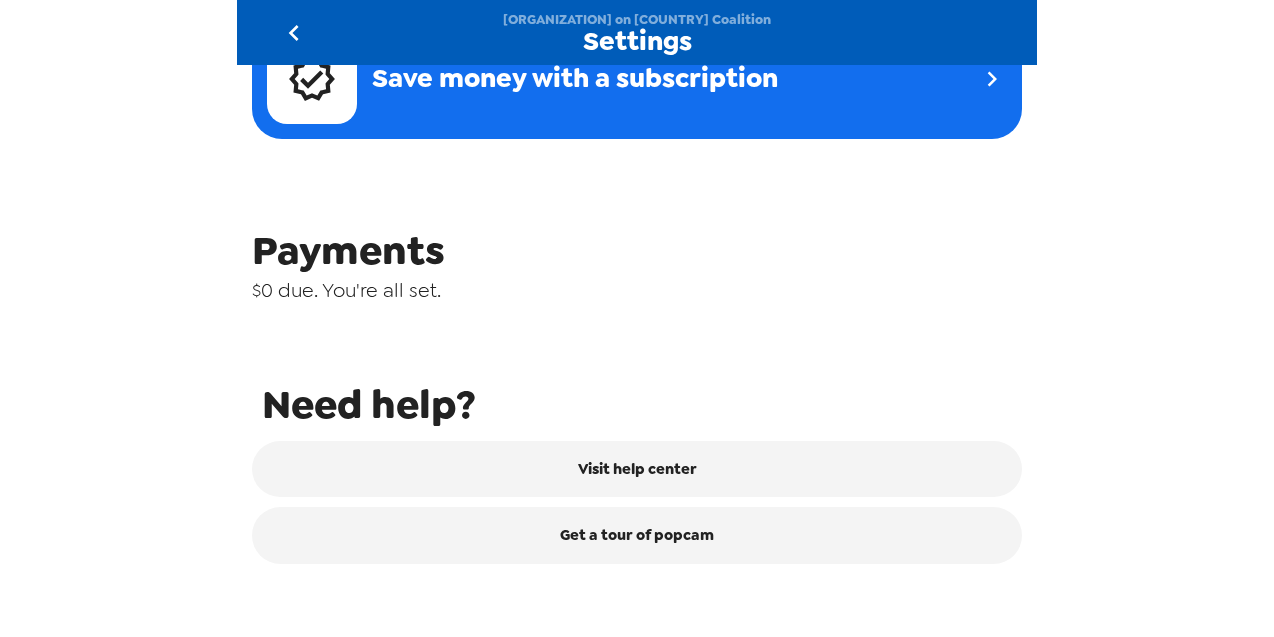 scroll, scrollTop: 736, scrollLeft: 0, axis: vertical 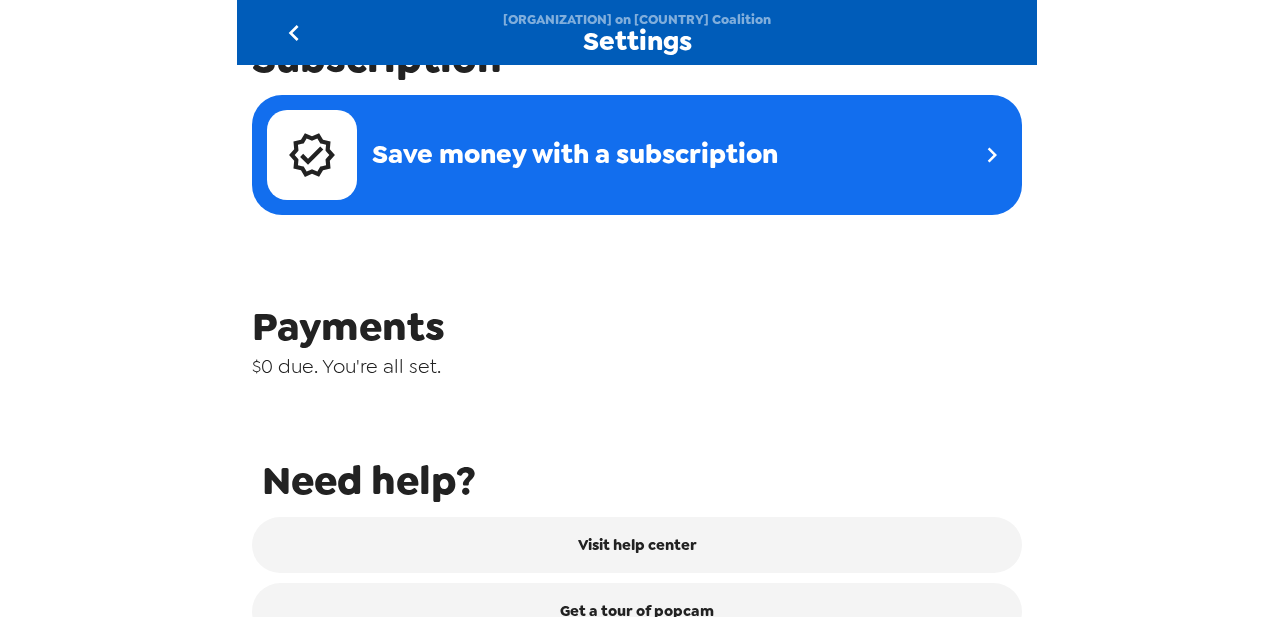 click on "Payments" at bounding box center [637, 326] 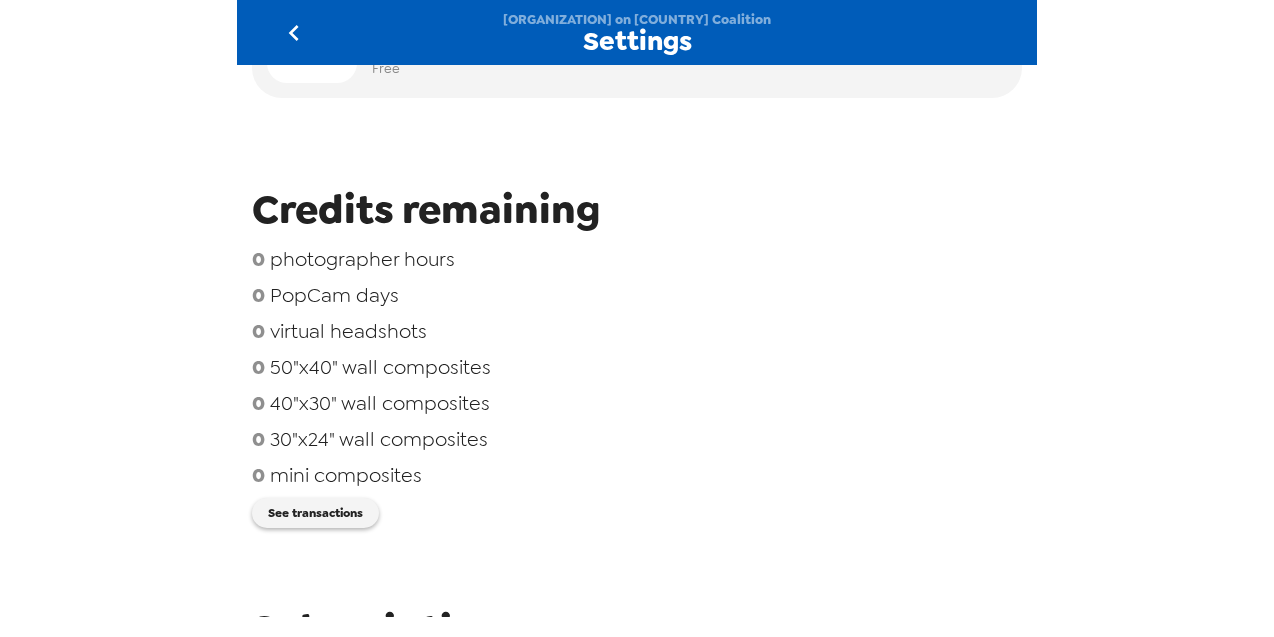 scroll, scrollTop: 163, scrollLeft: 0, axis: vertical 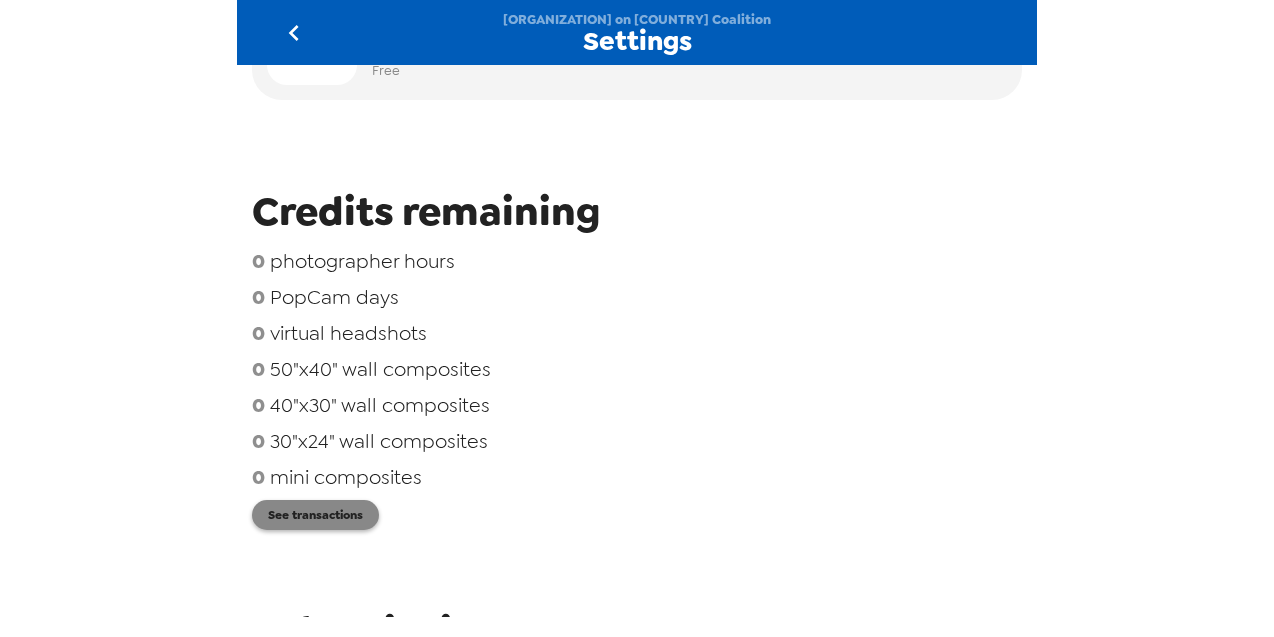 click on "See transactions" at bounding box center [315, 515] 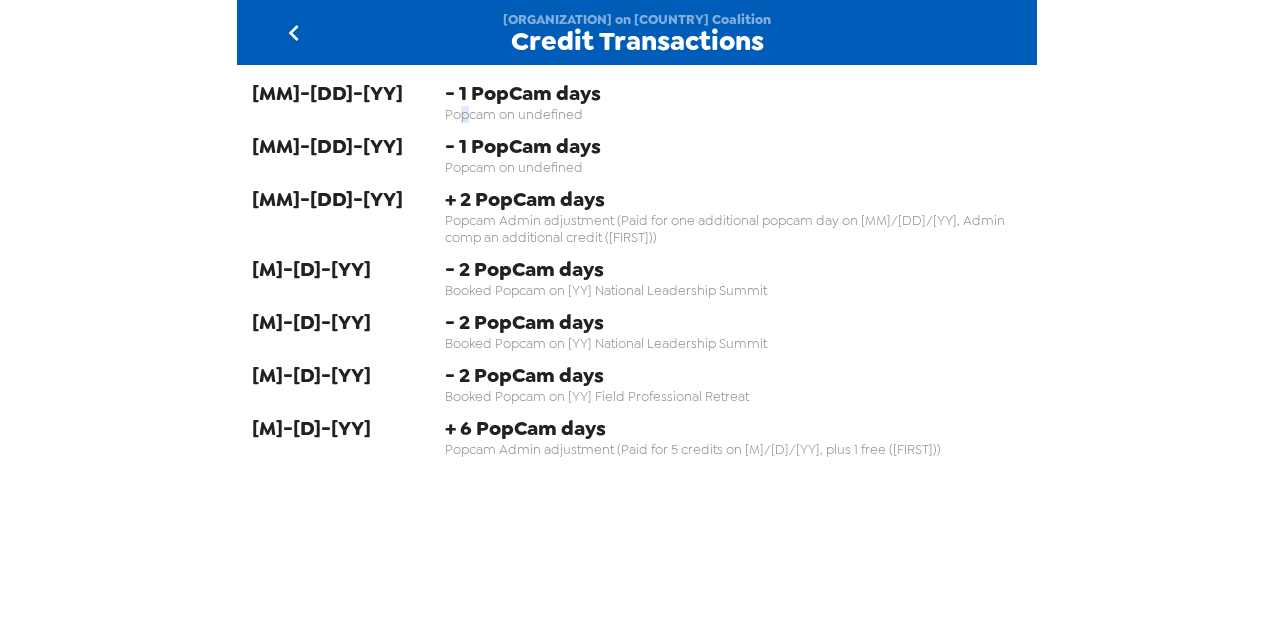 click on "Popcam on undefined" at bounding box center (734, 114) 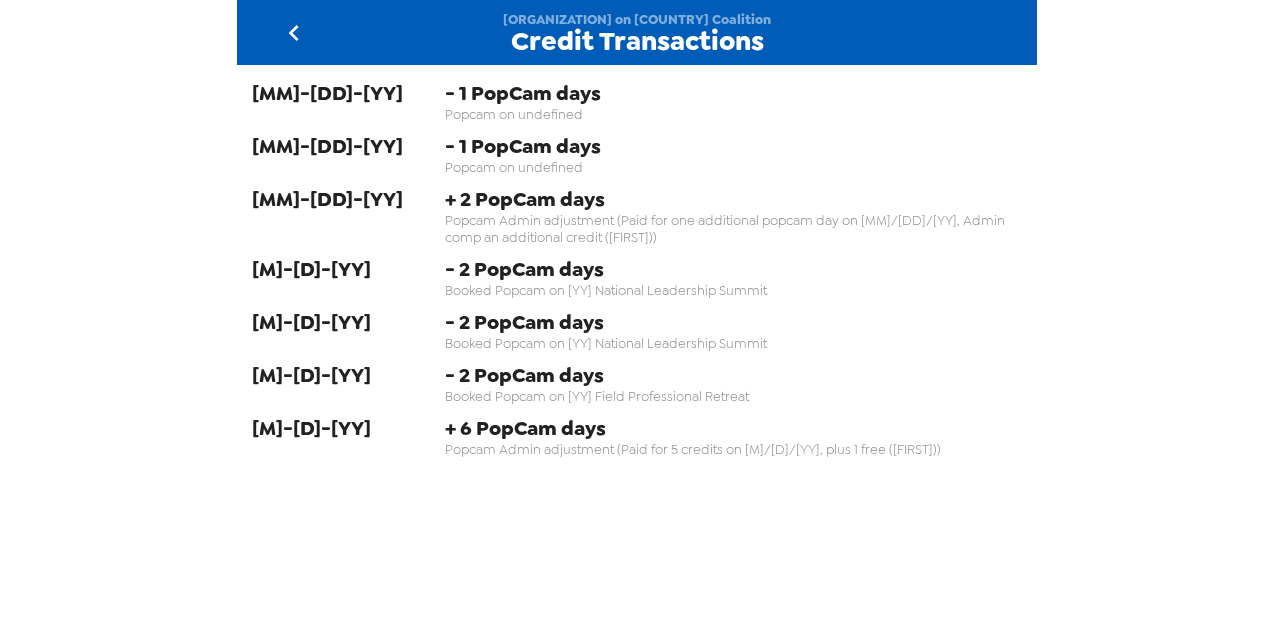 click on "Popcam on undefined" at bounding box center (734, 167) 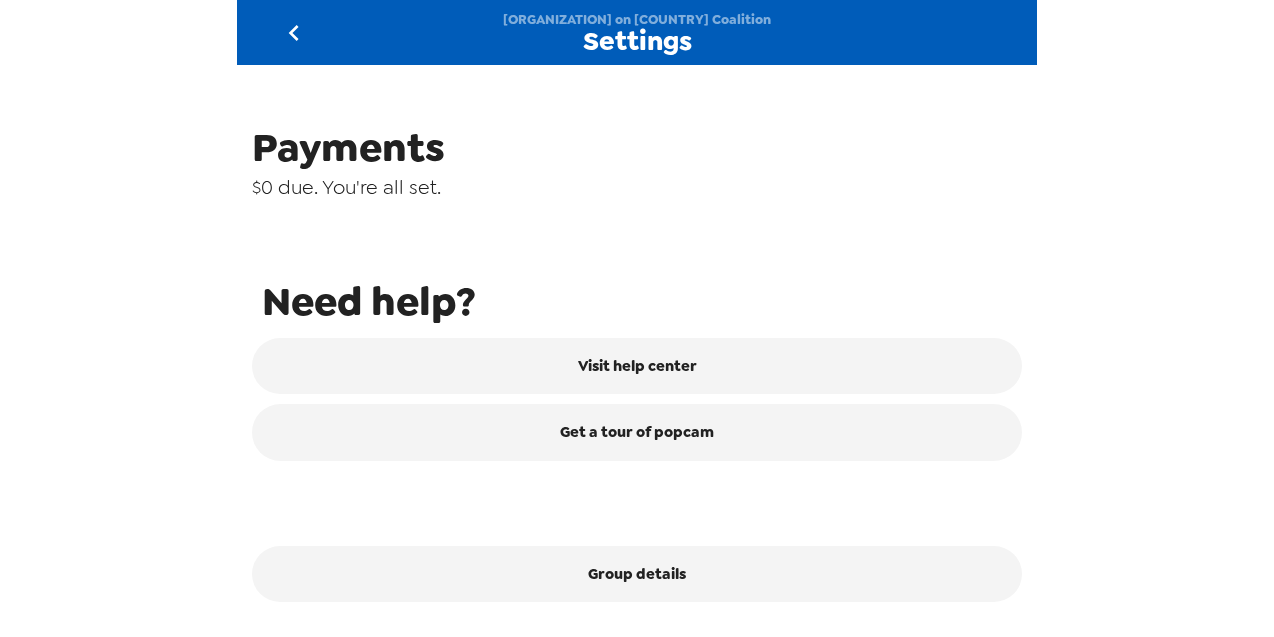 scroll, scrollTop: 0, scrollLeft: 0, axis: both 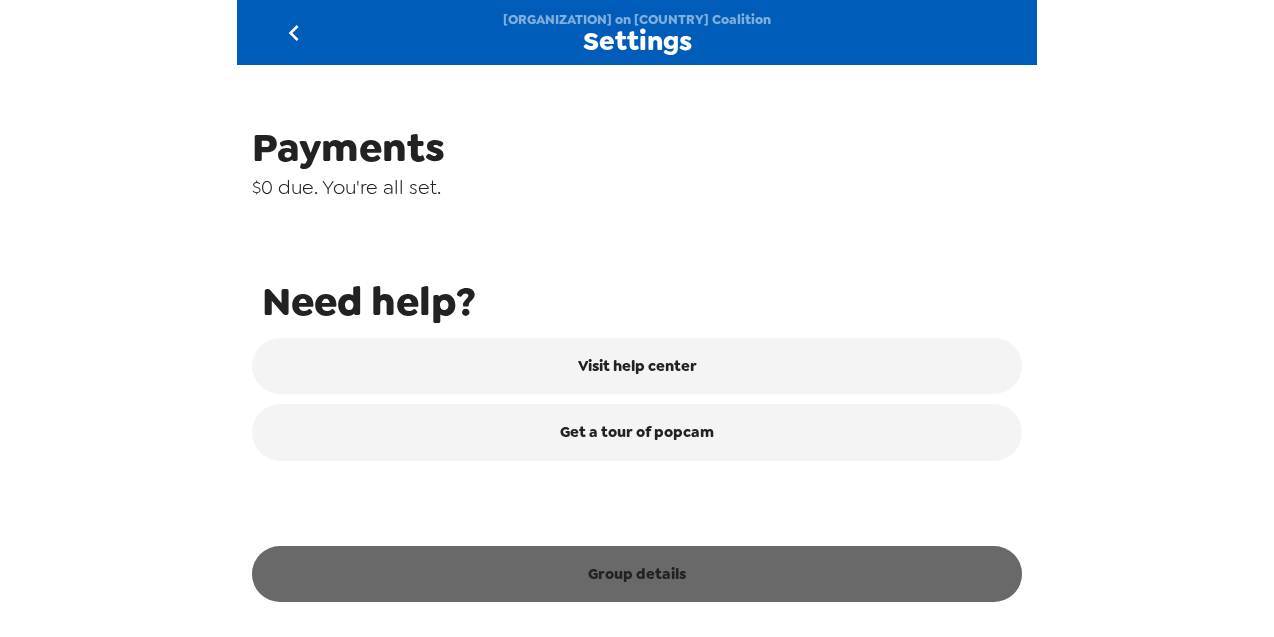 click on "Group details" at bounding box center (637, 574) 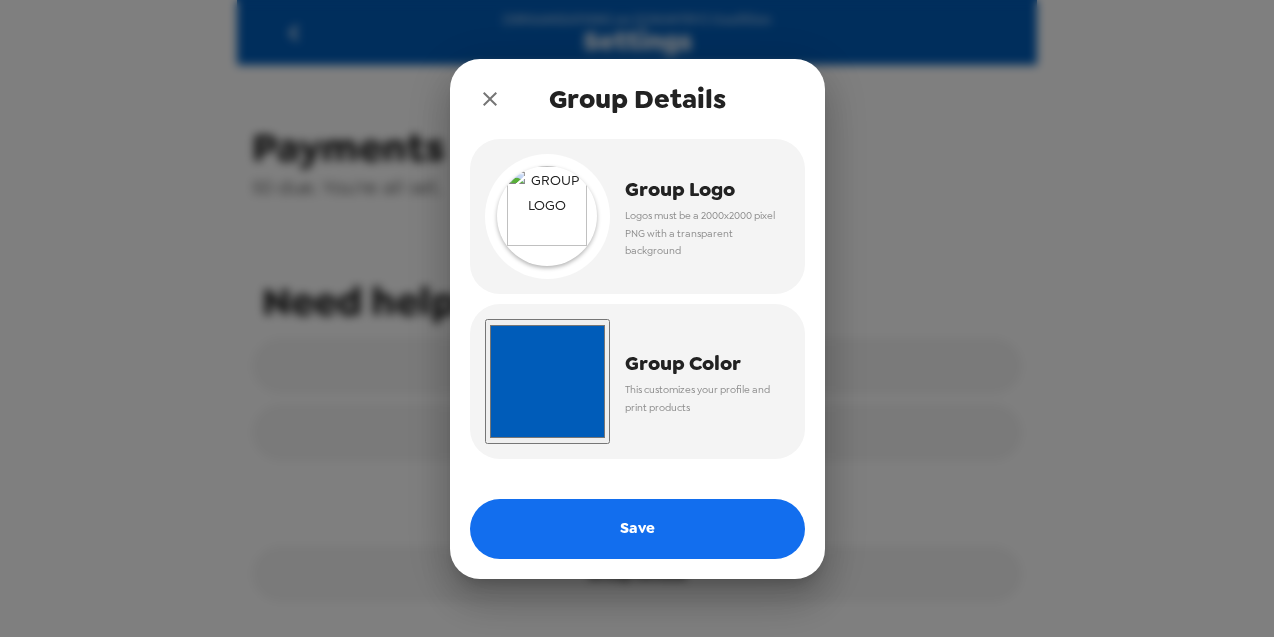 click on "Group Details Group Logo Logos must be a 2000x2000 pixel PNG with a transparent background #005cb9 Group Color This customizes your profile and print products Save" at bounding box center (637, 318) 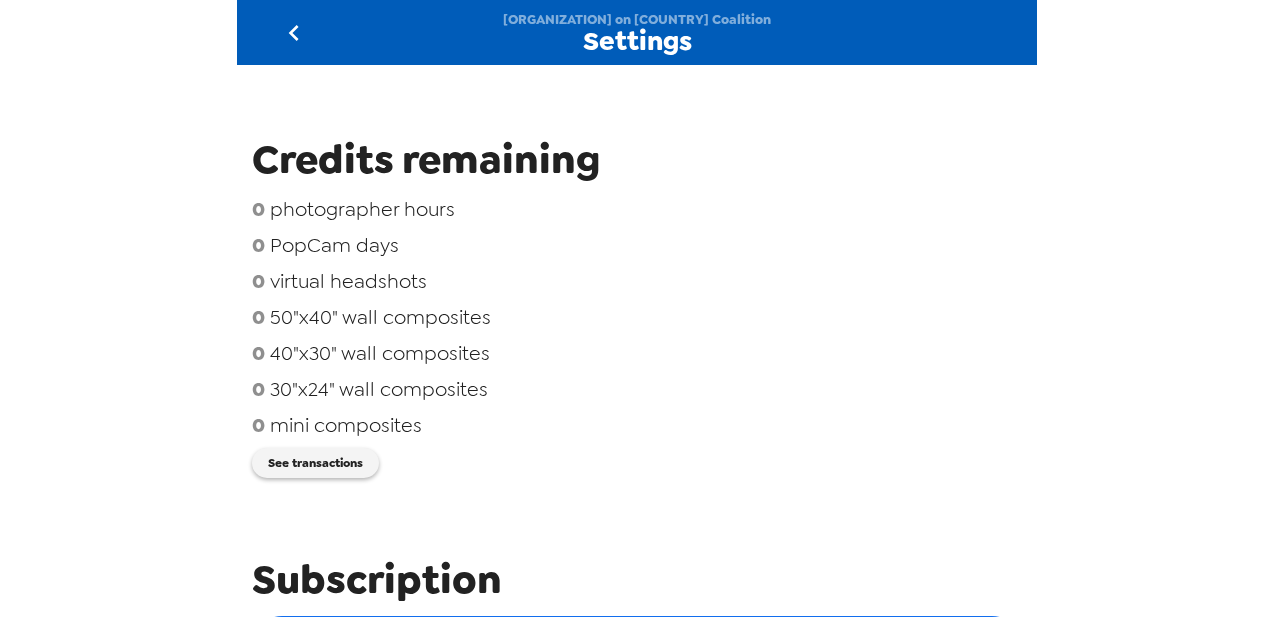 scroll, scrollTop: 0, scrollLeft: 0, axis: both 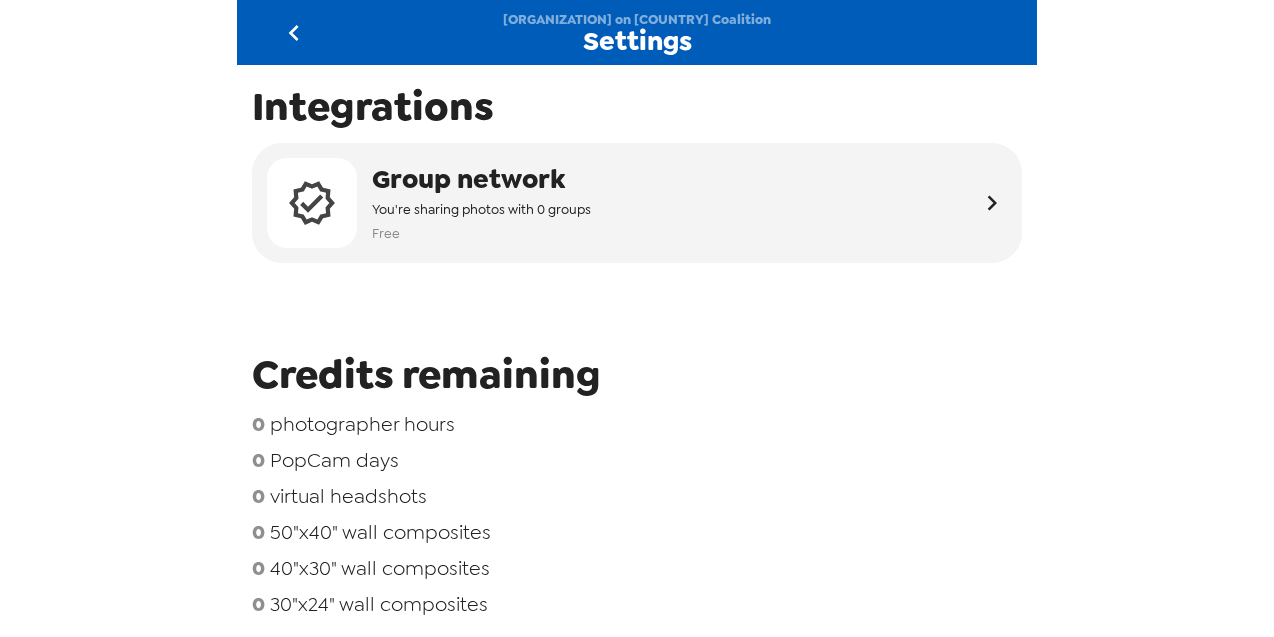 click at bounding box center (293, 32) 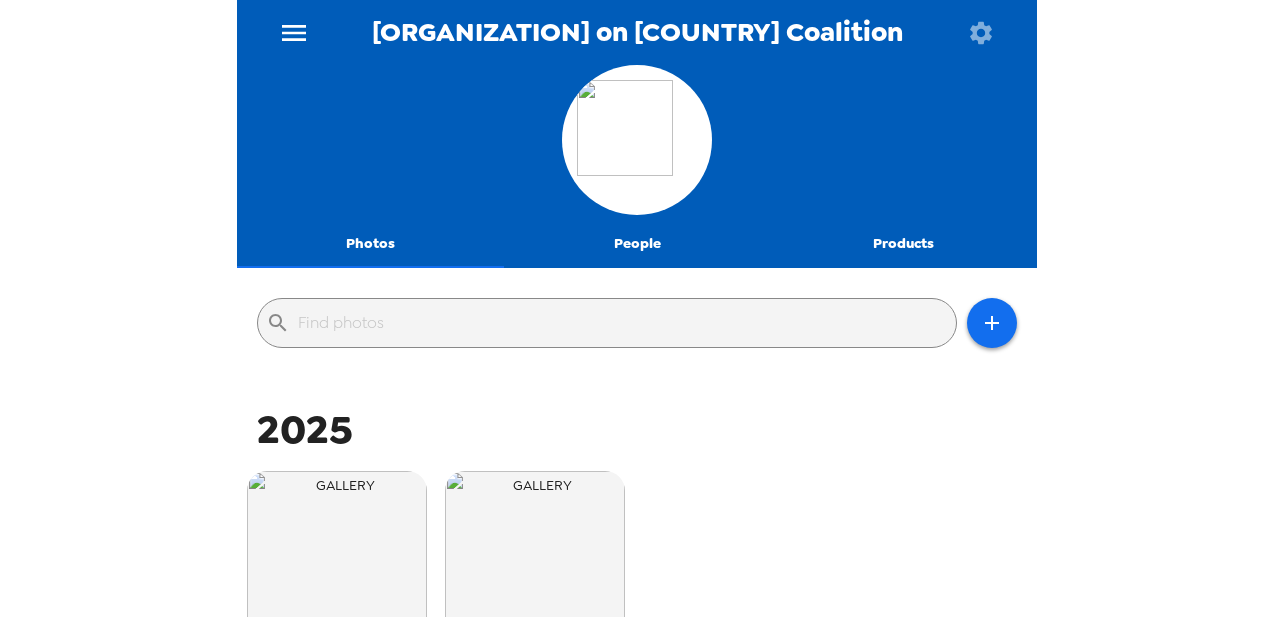 click 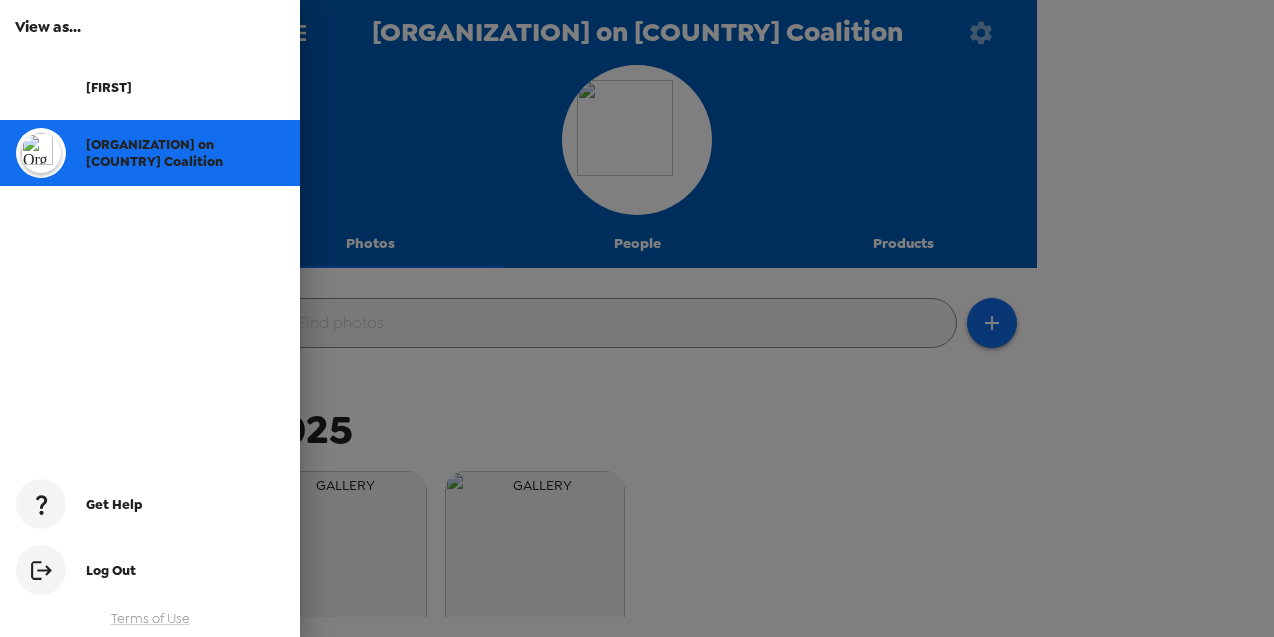 click at bounding box center [637, 318] 